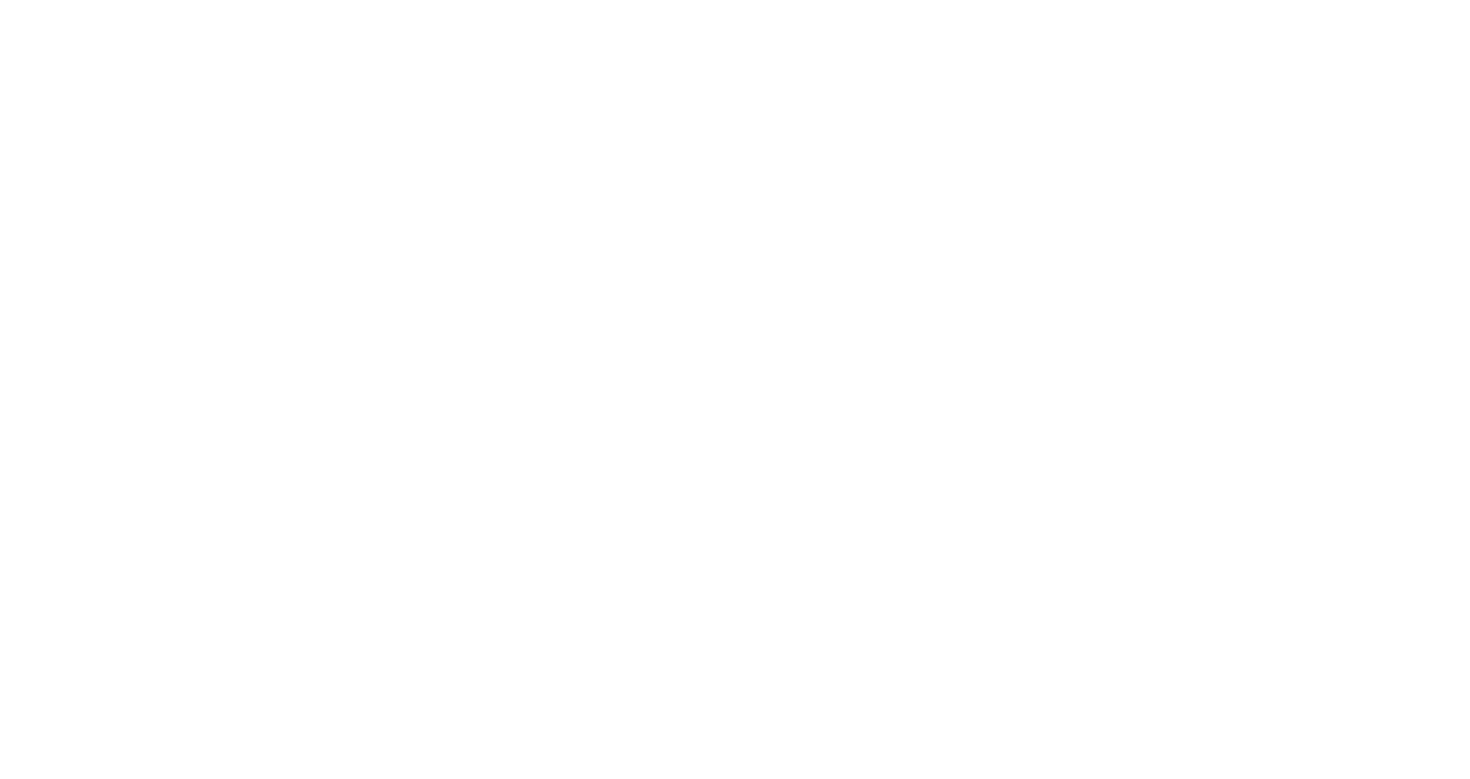 scroll, scrollTop: 0, scrollLeft: 0, axis: both 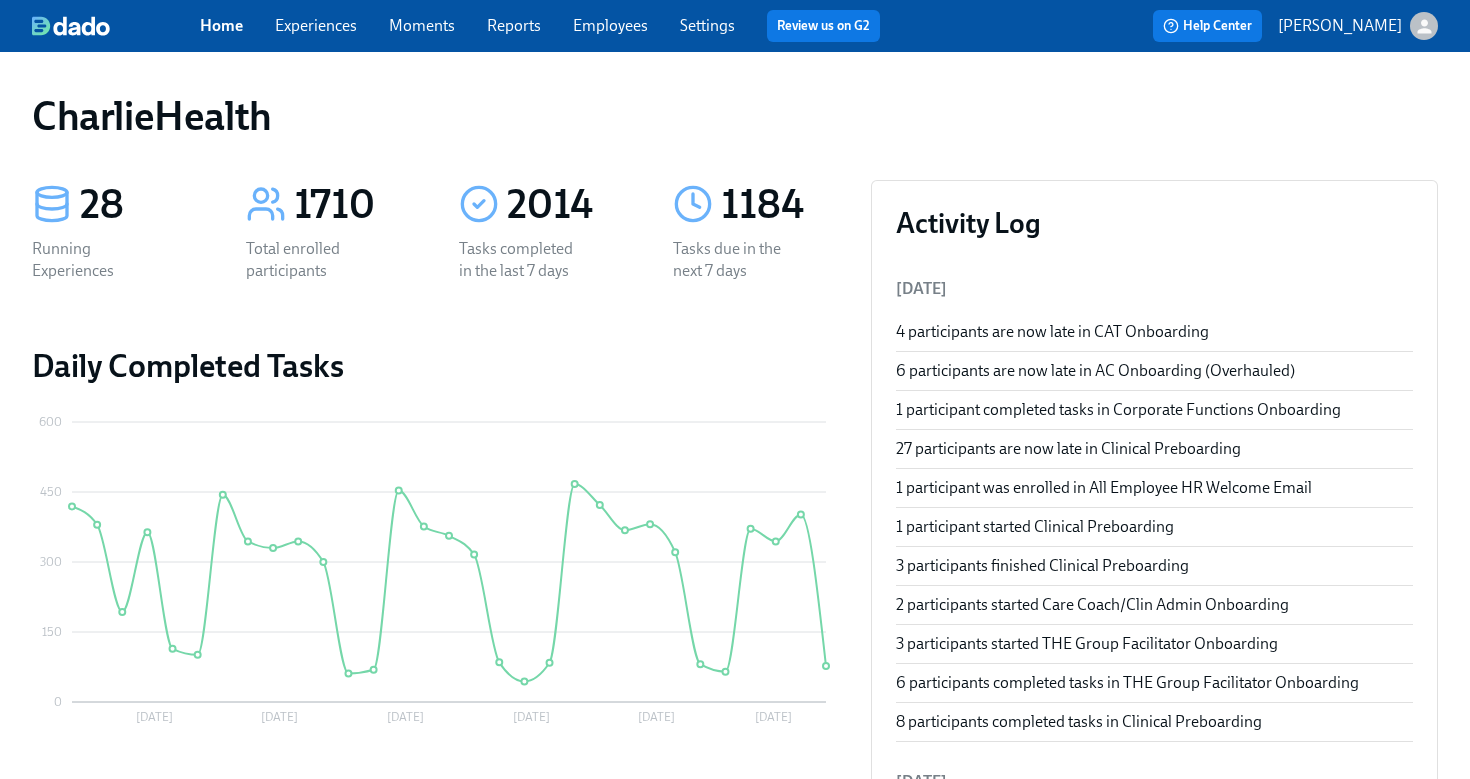 click on "Employees" at bounding box center [610, 25] 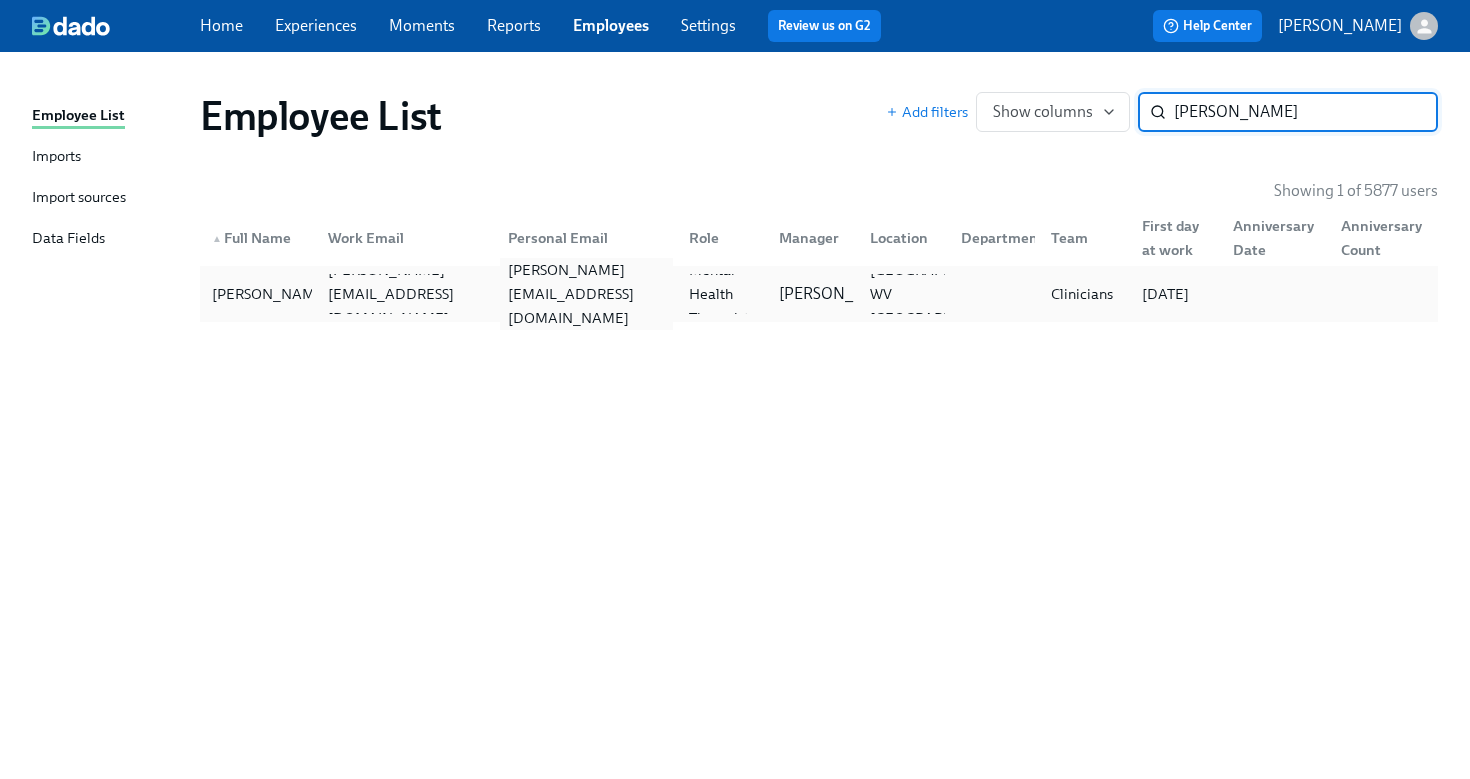 type on "vera r" 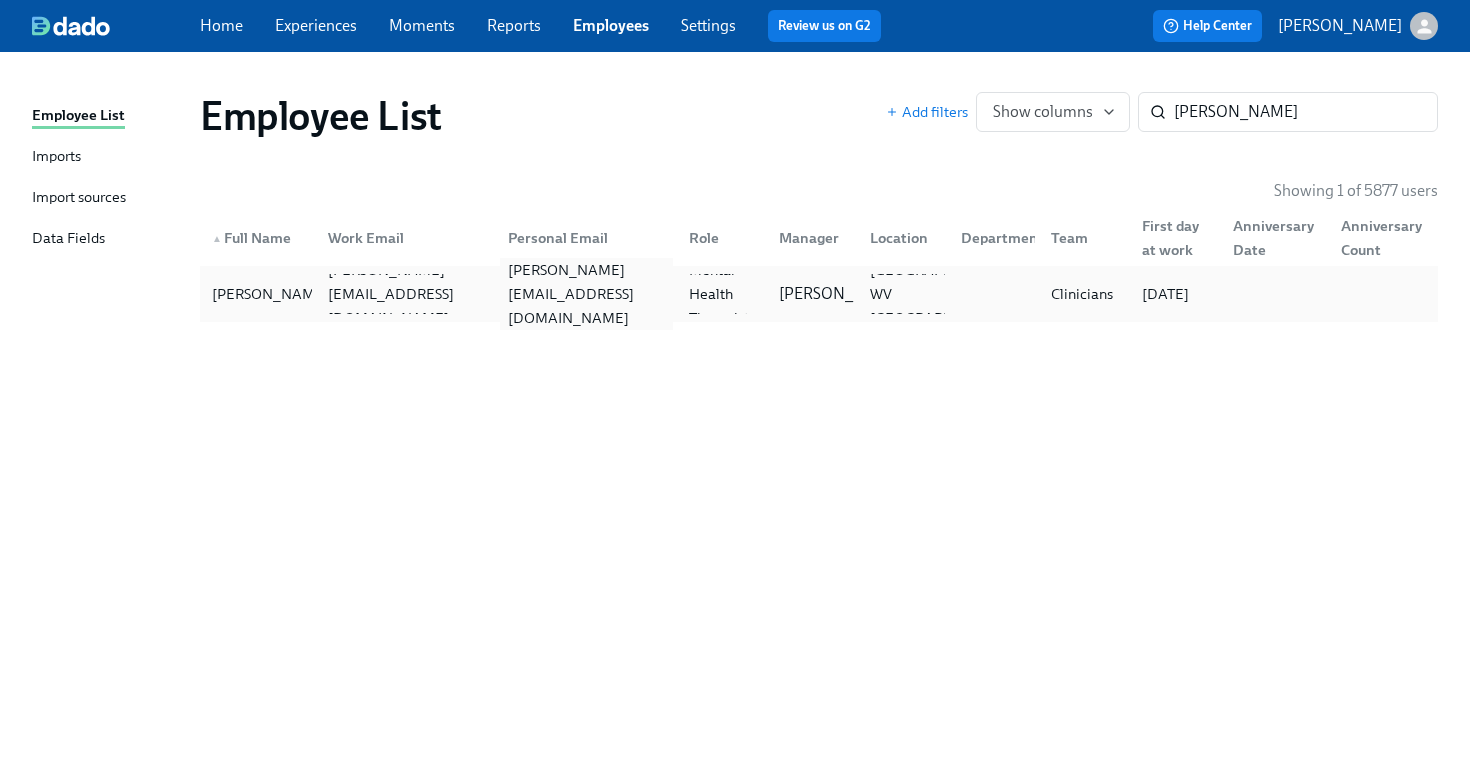 click on "vera.ruhlmann@me.com" at bounding box center [586, 294] 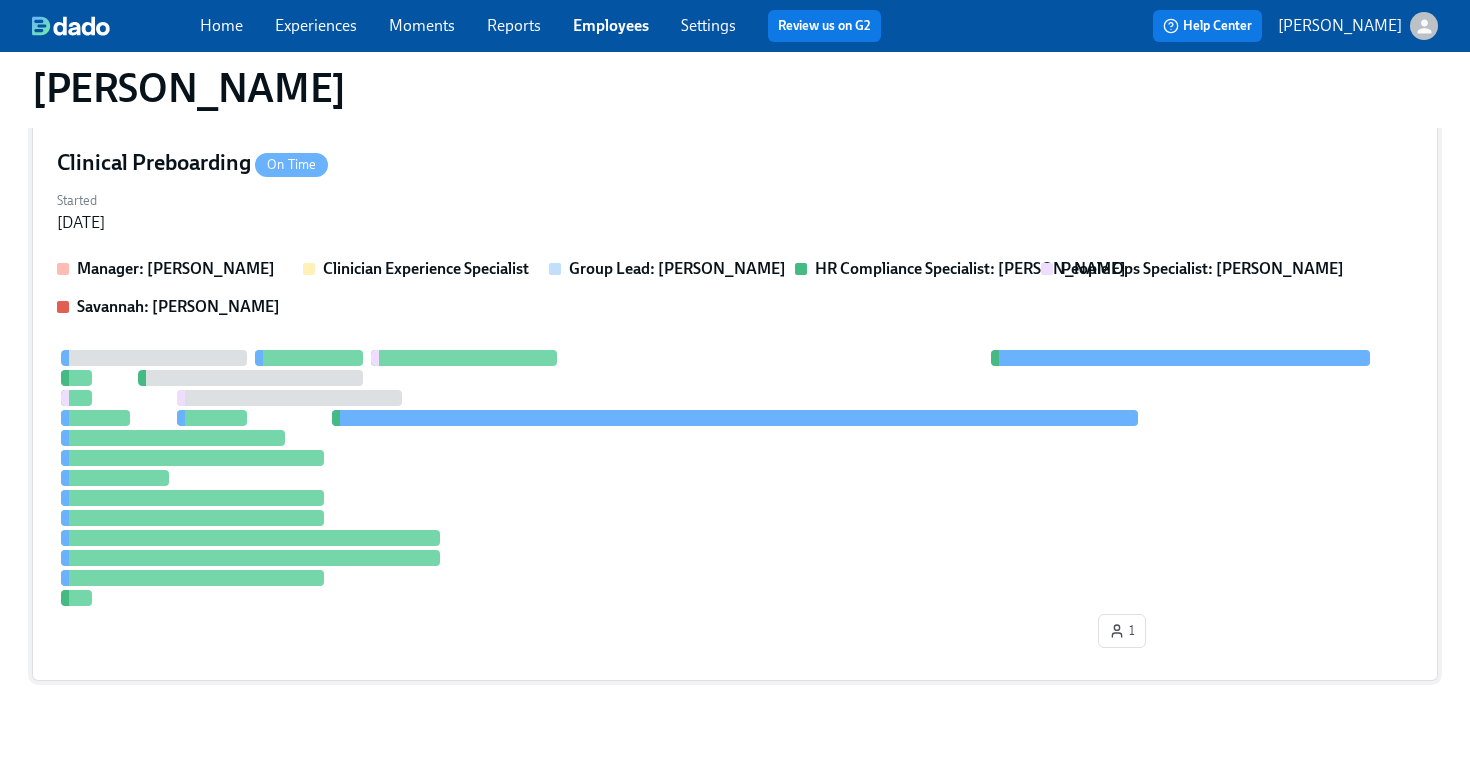 scroll, scrollTop: 489, scrollLeft: 0, axis: vertical 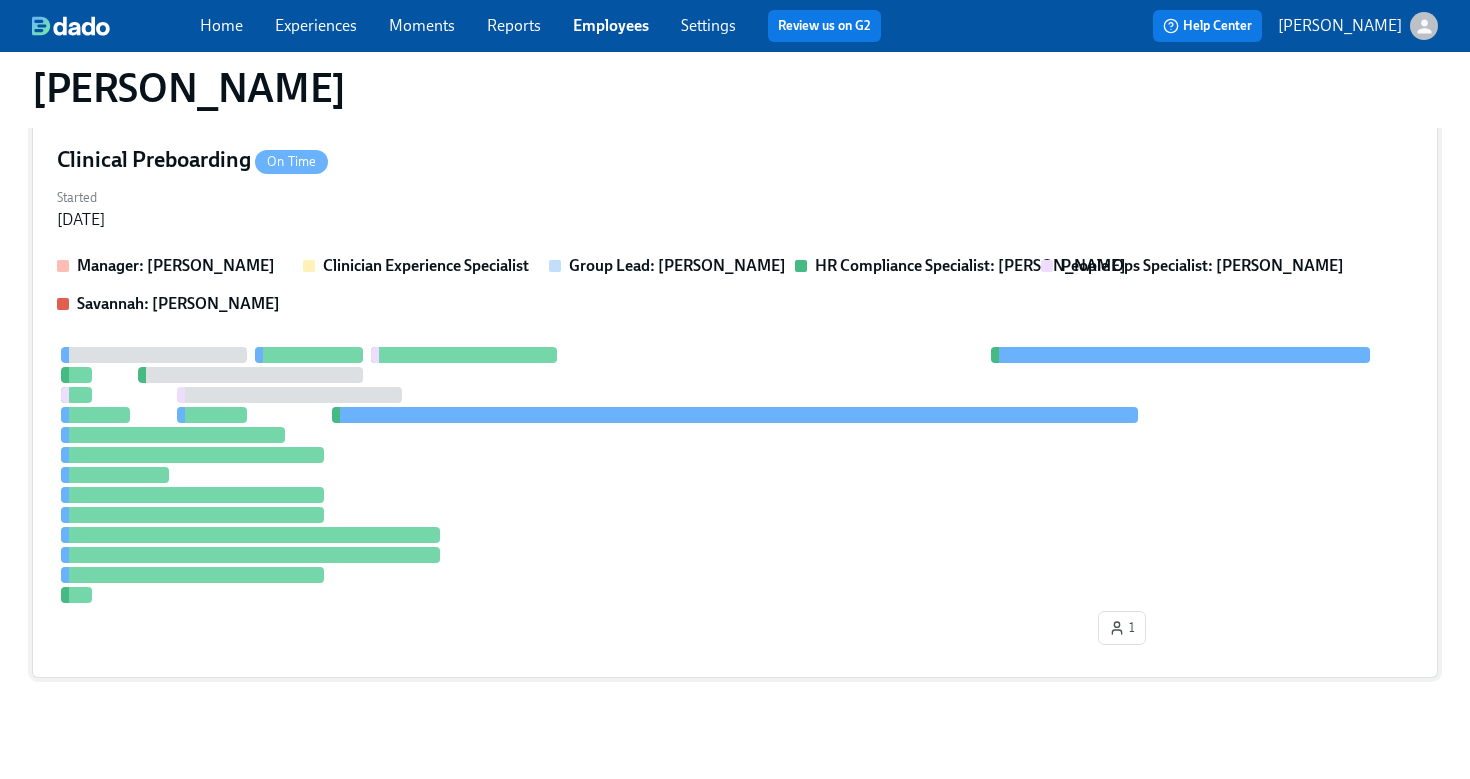 click on "Started Jun 20, 2025" at bounding box center (735, 207) 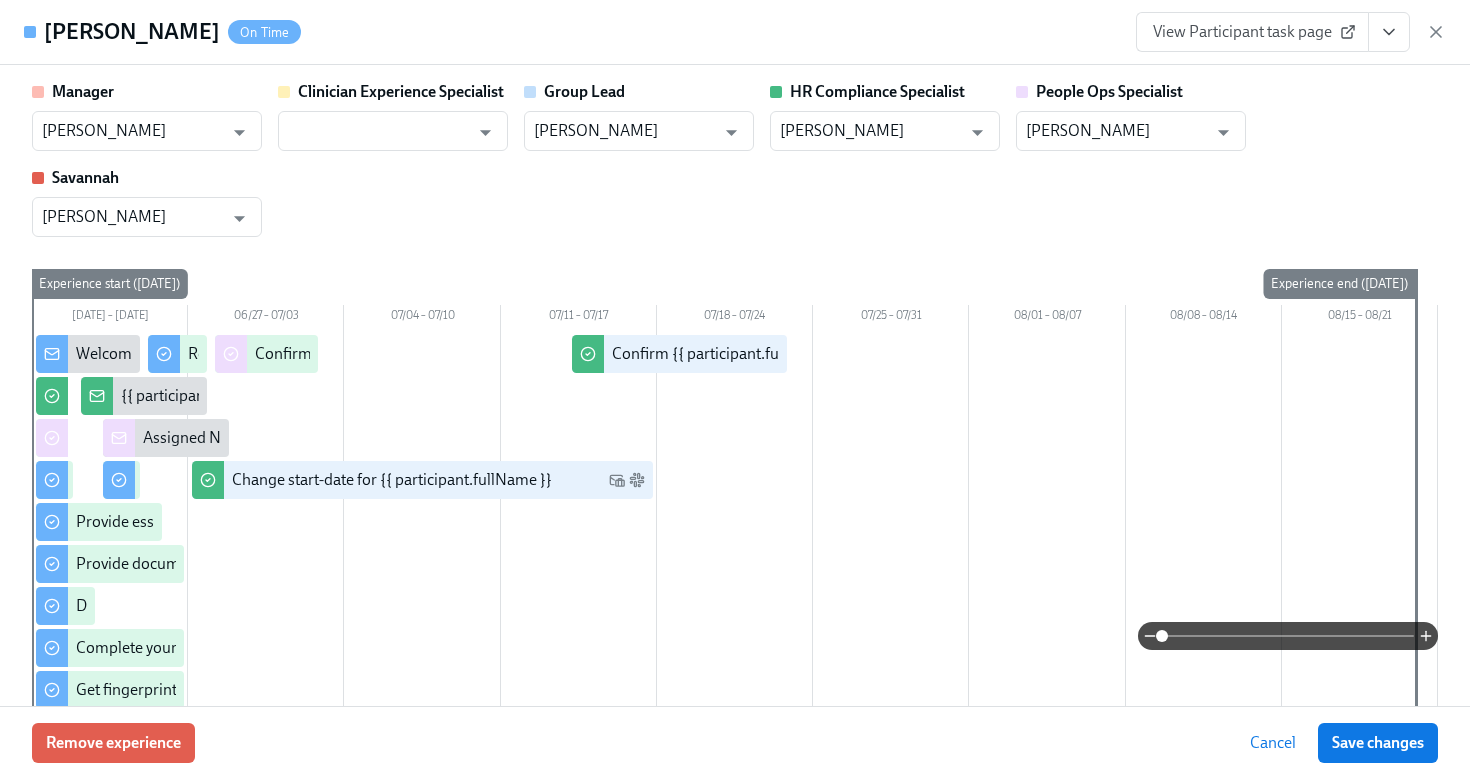 click 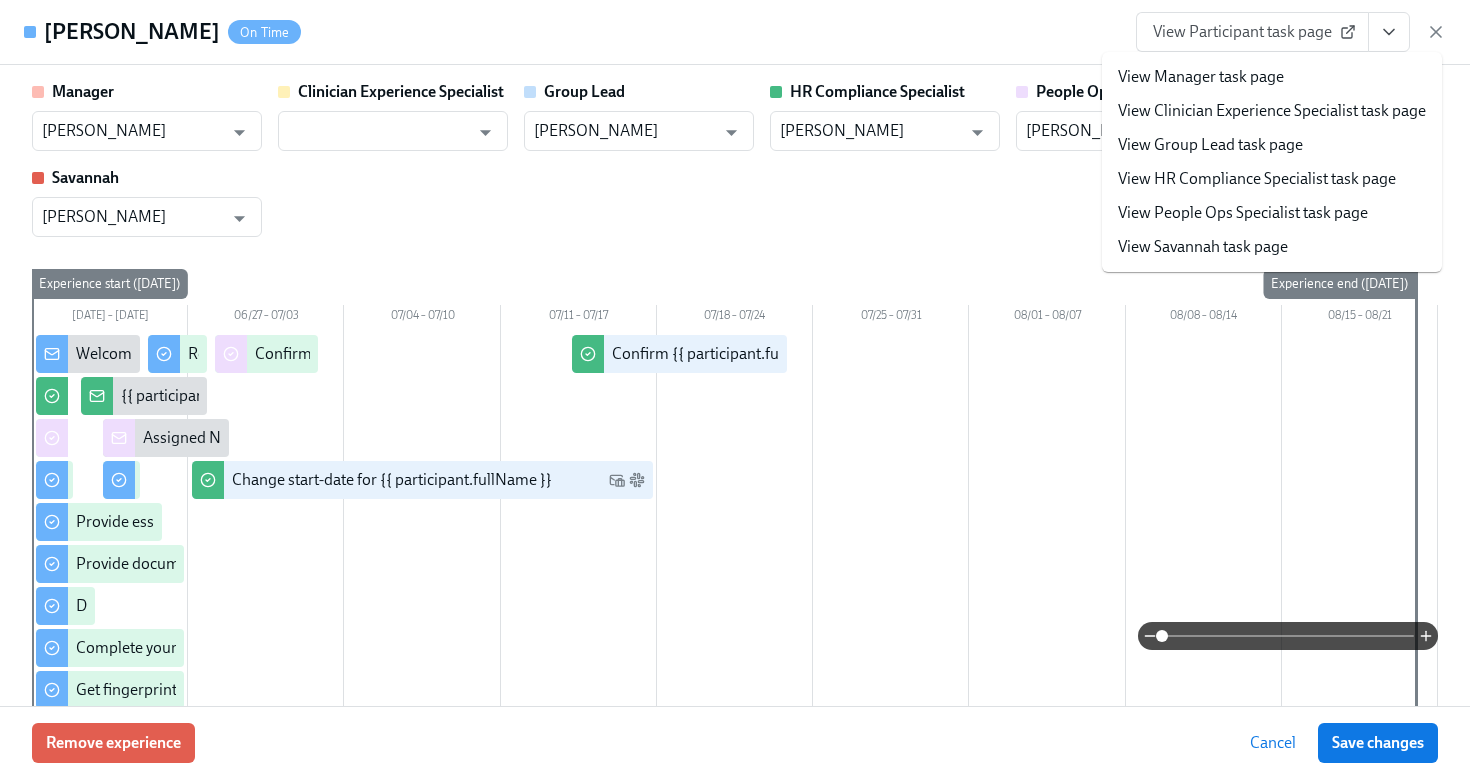 click on "View HR Compliance Specialist task page" at bounding box center [1257, 179] 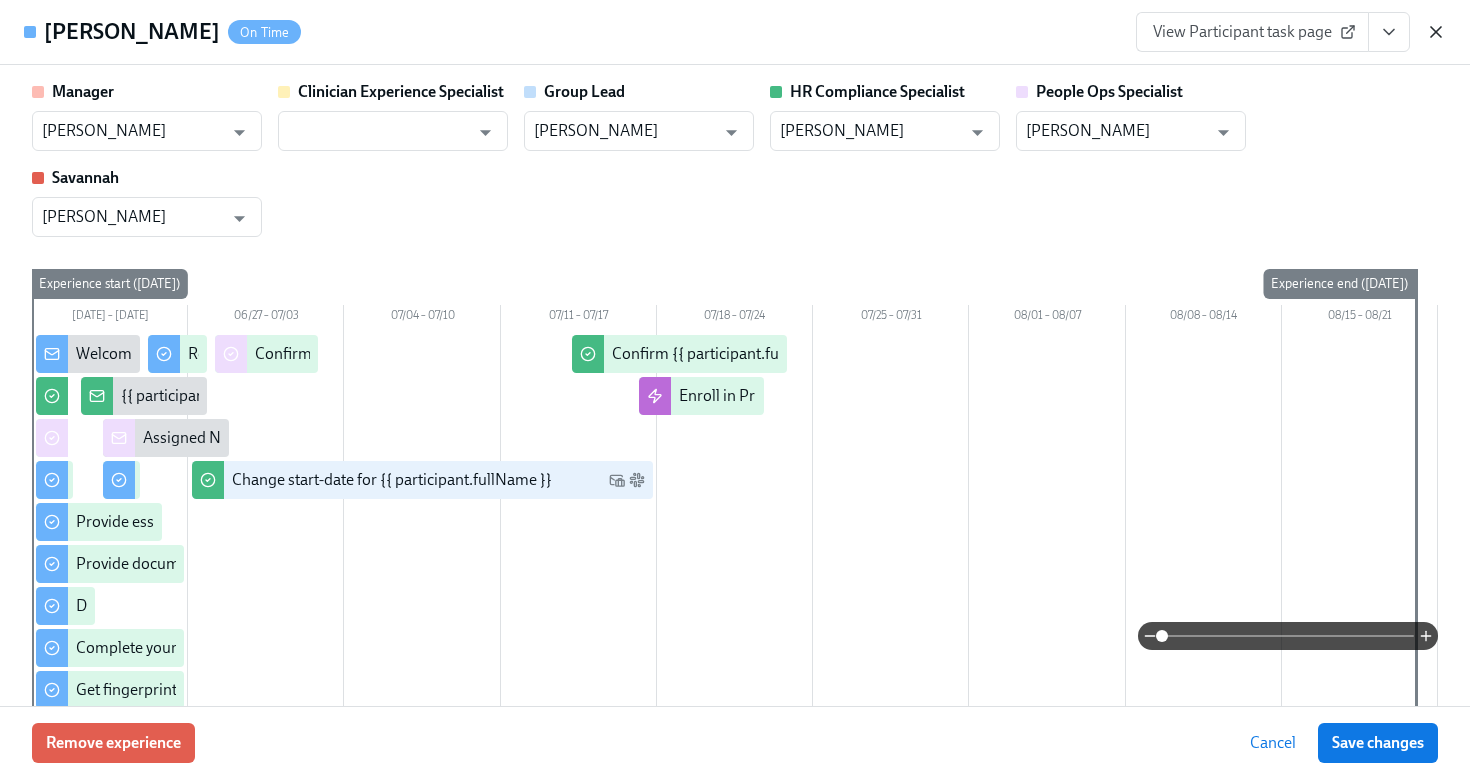 click 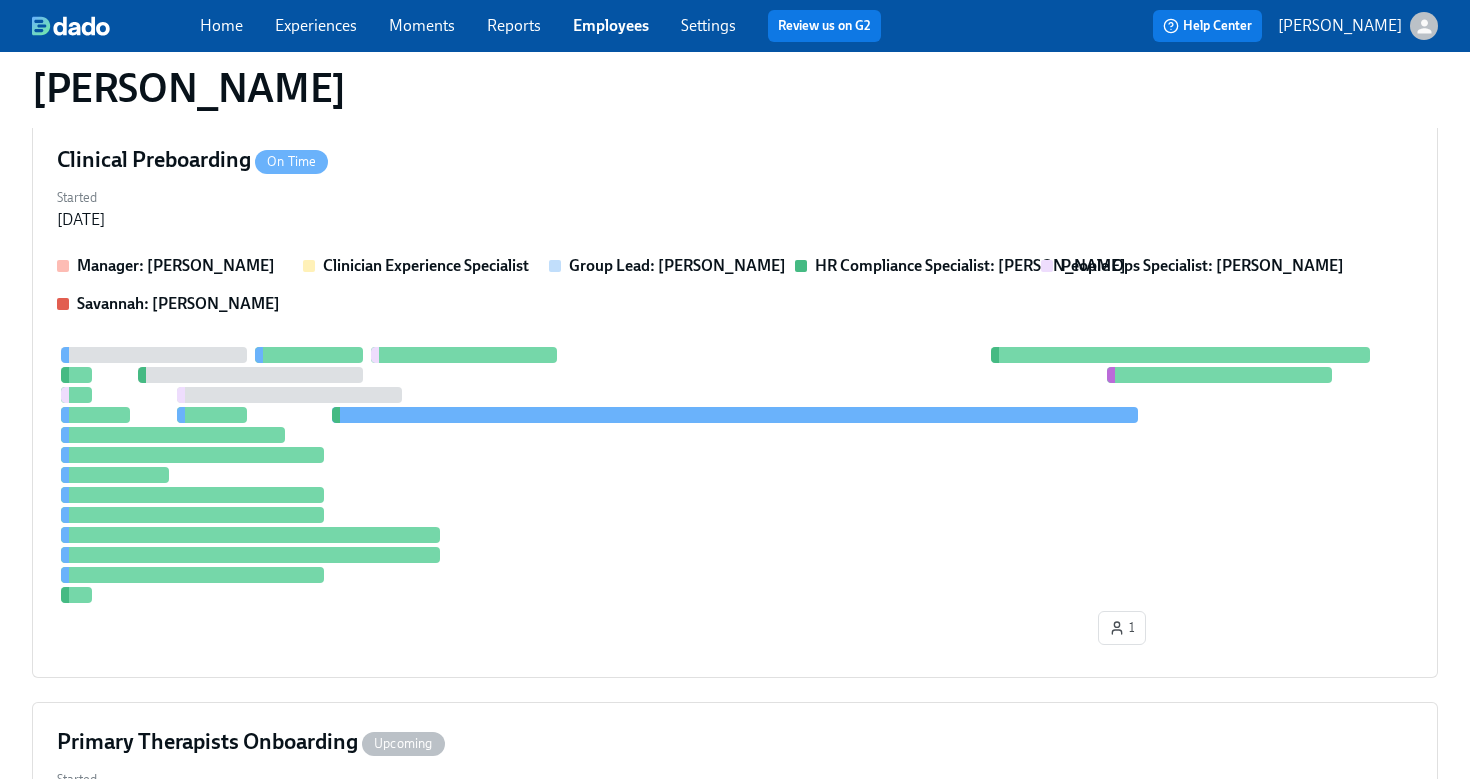 click on "Employees" at bounding box center [611, 25] 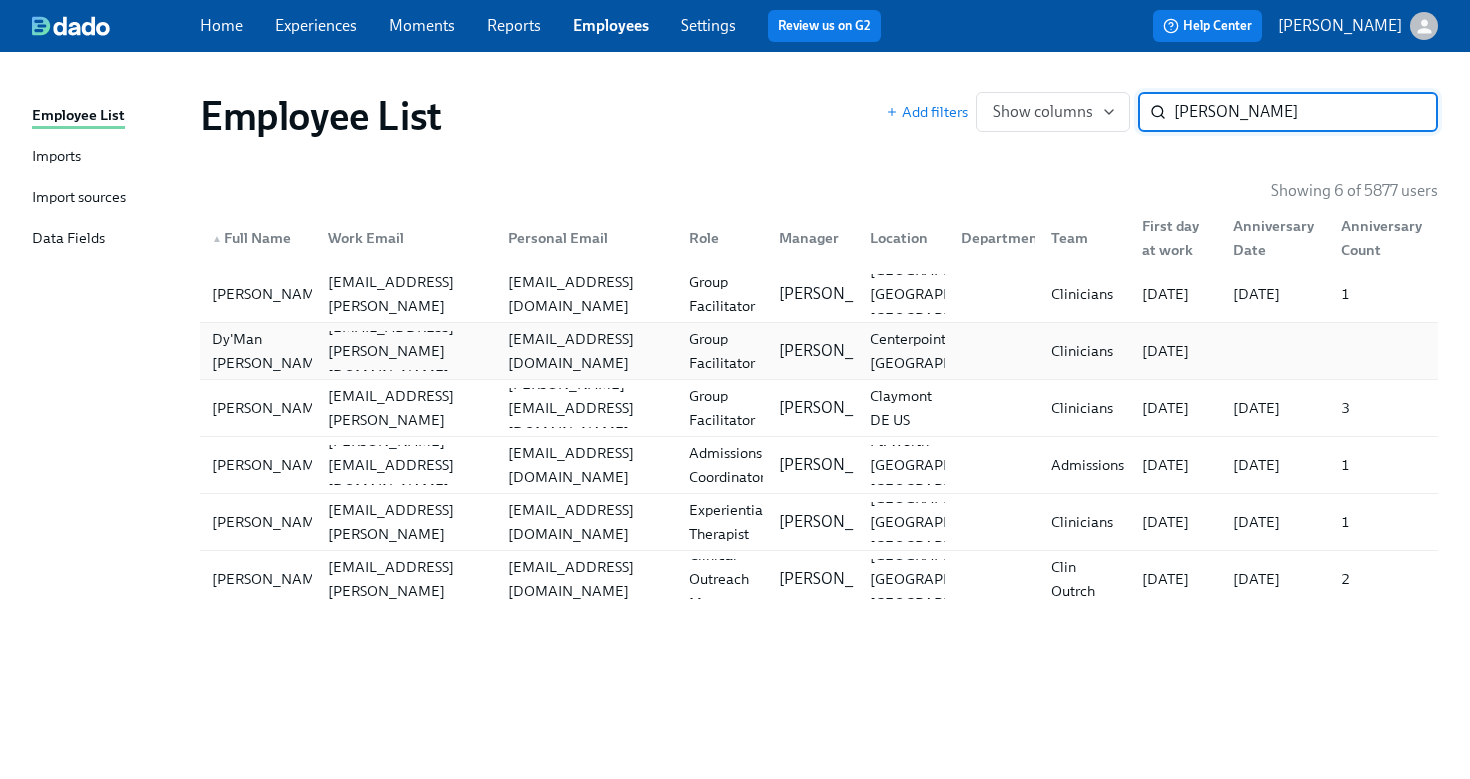 type on "webb" 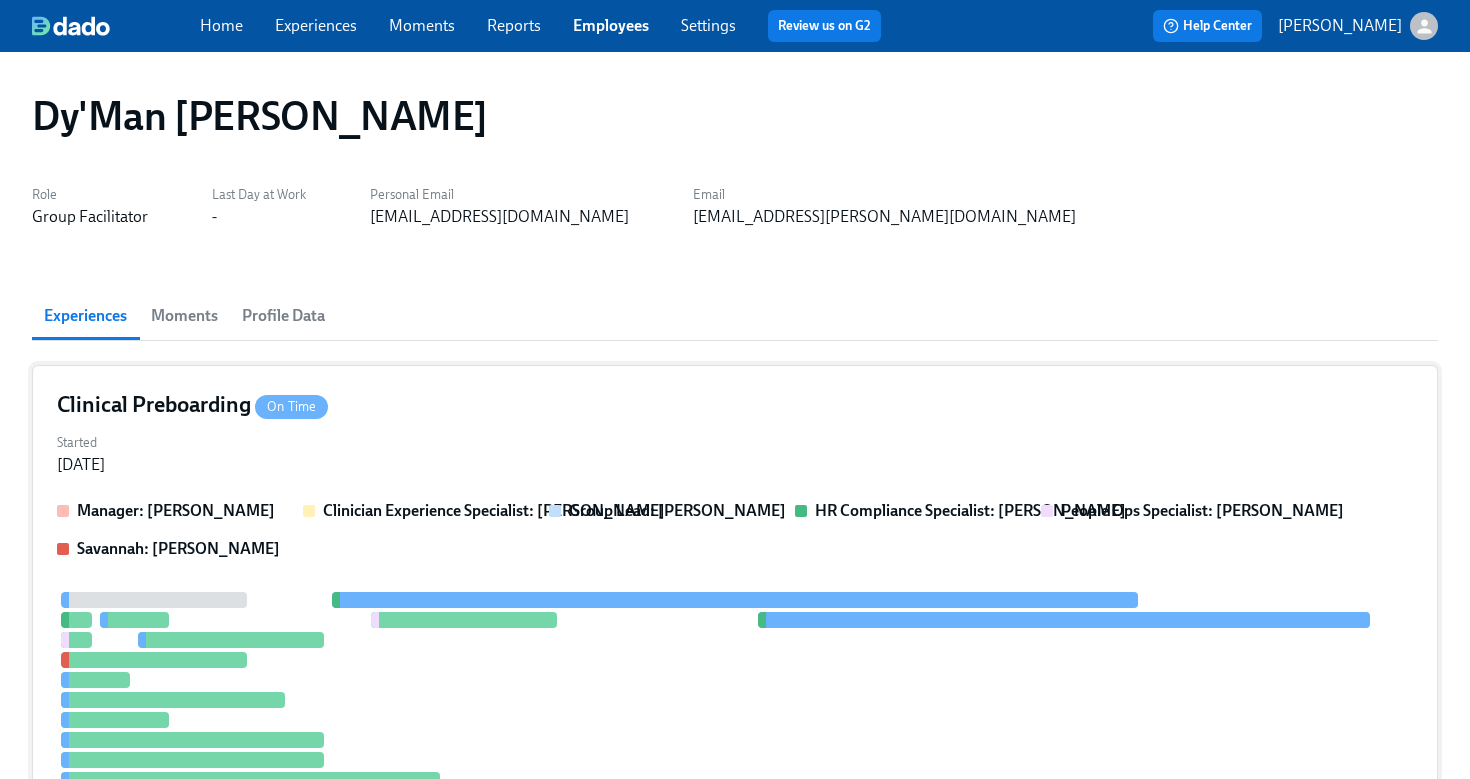click on "Clinical Preboarding   On Time" at bounding box center (735, 405) 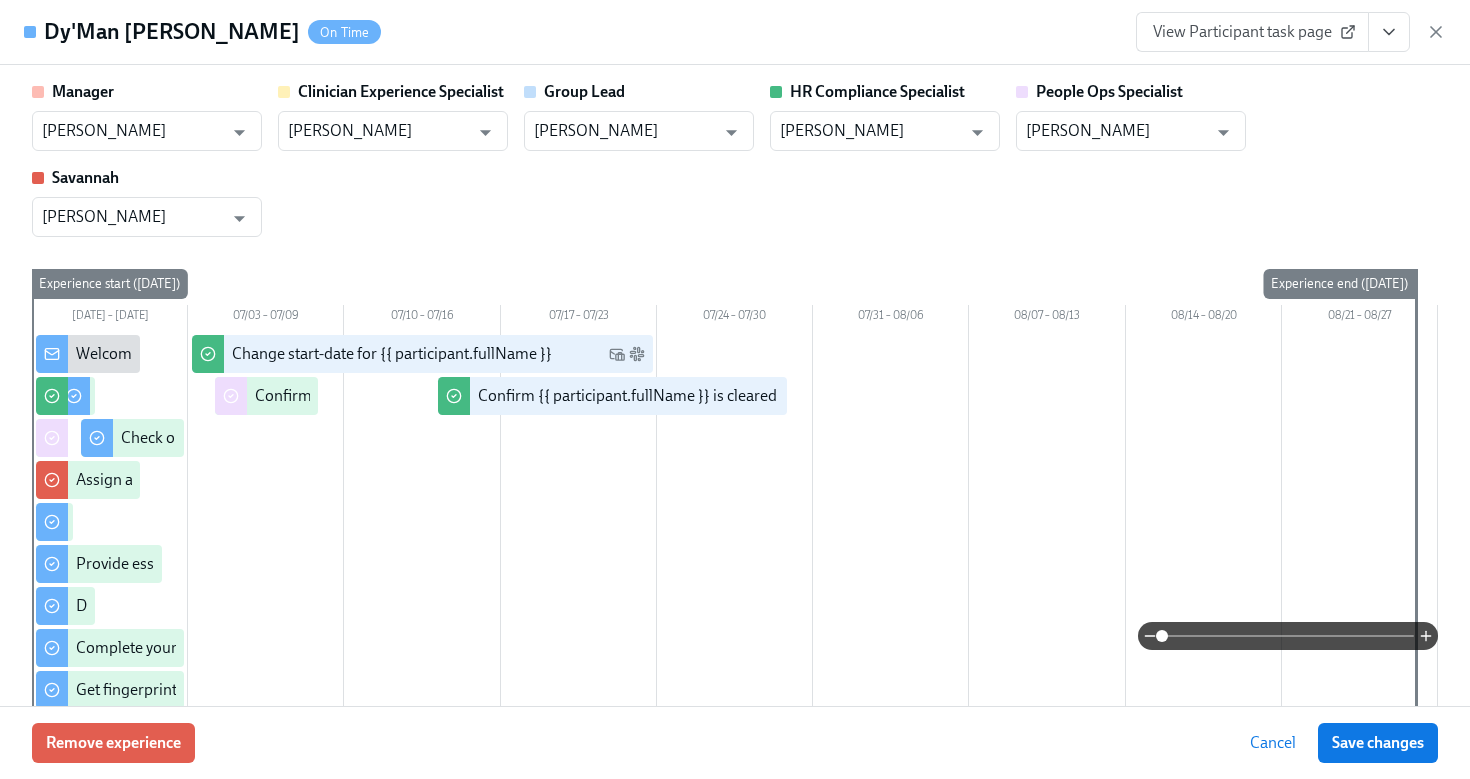 click 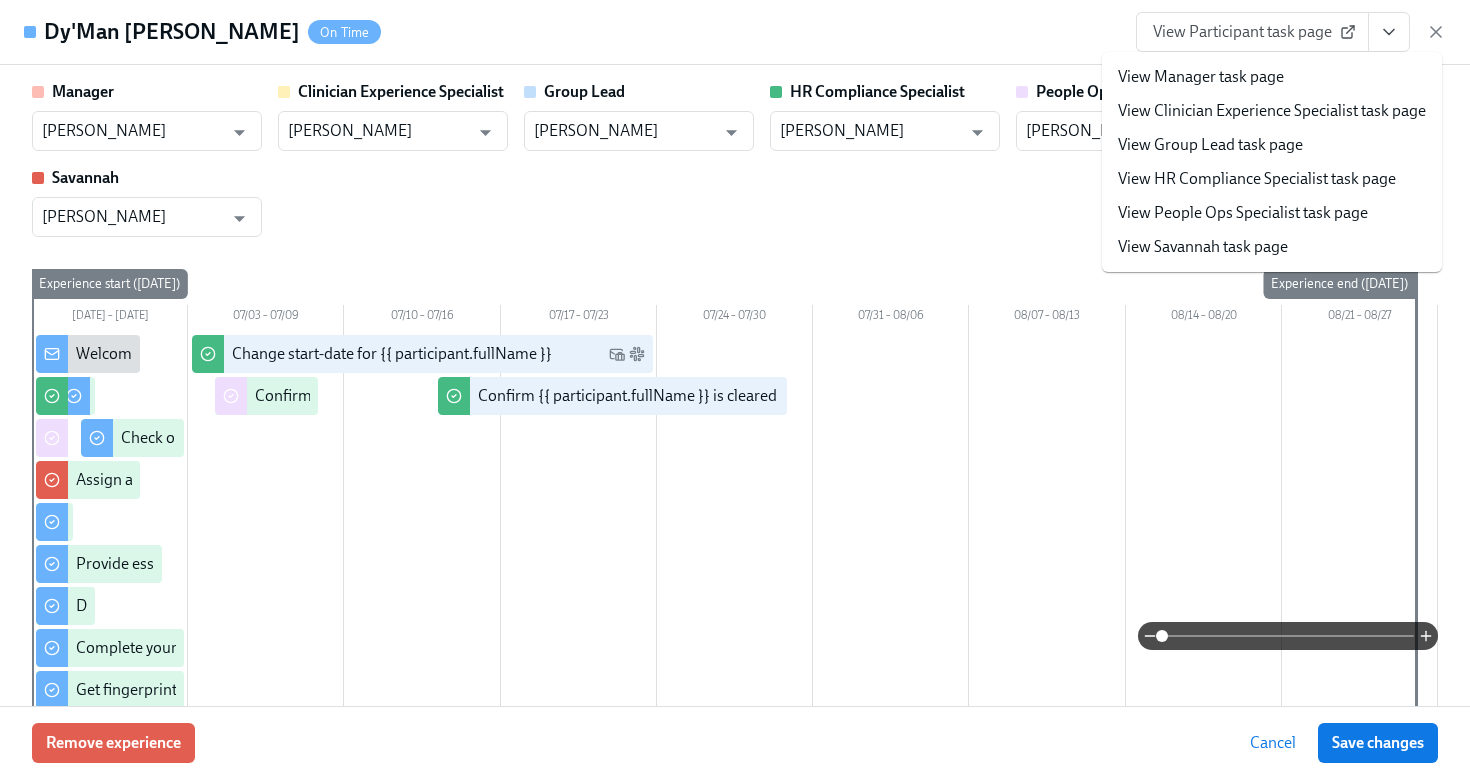 click on "View HR Compliance Specialist task page" at bounding box center [1257, 179] 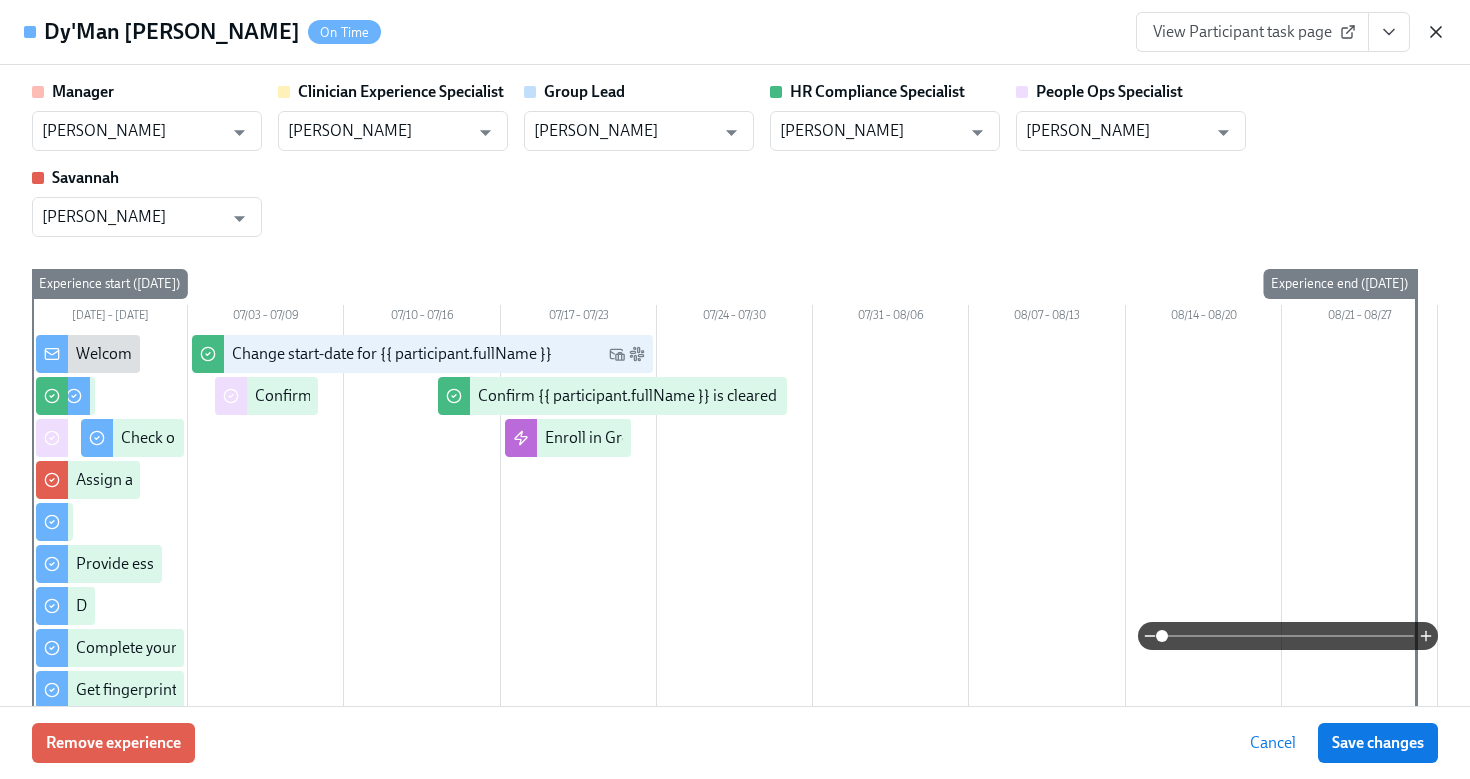 click 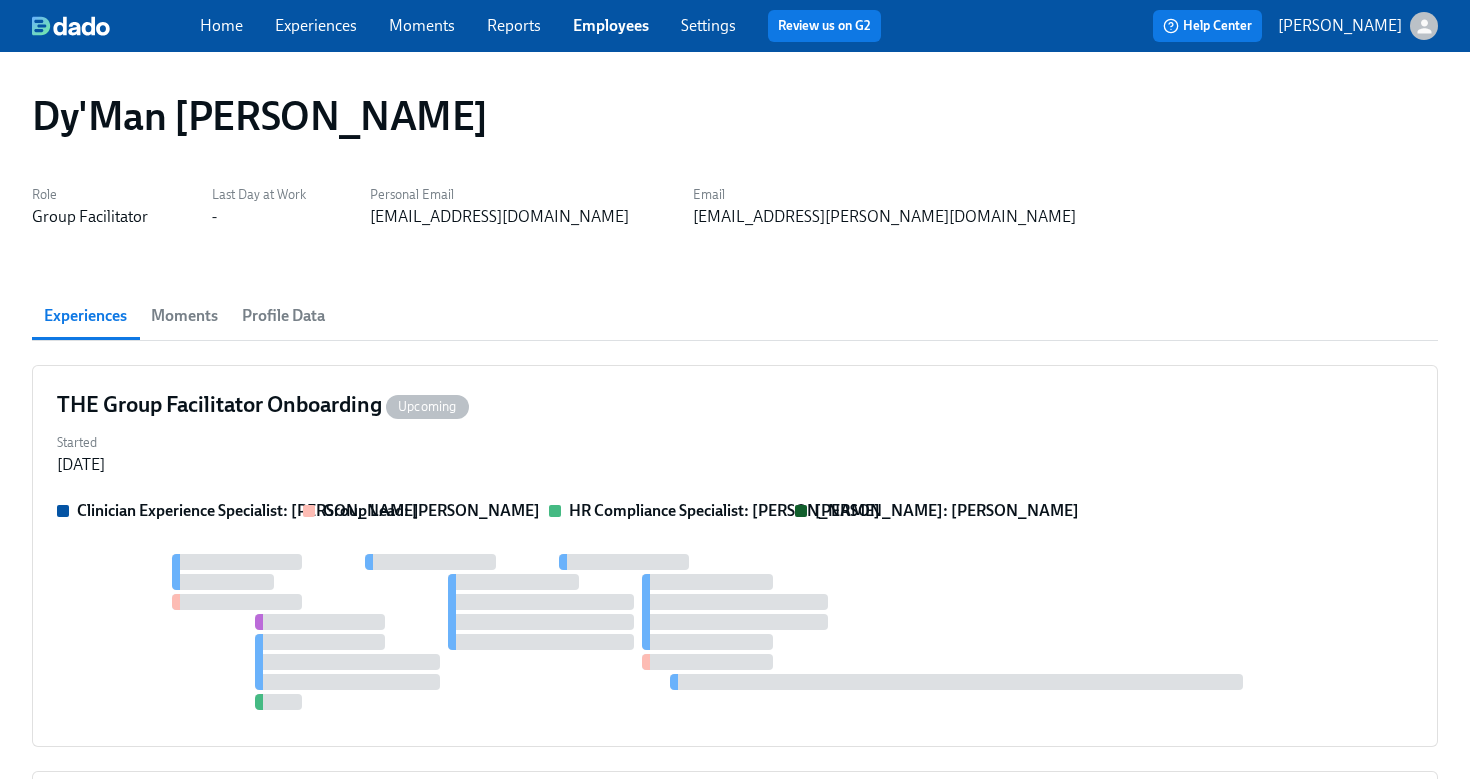 click on "Employees" at bounding box center (611, 25) 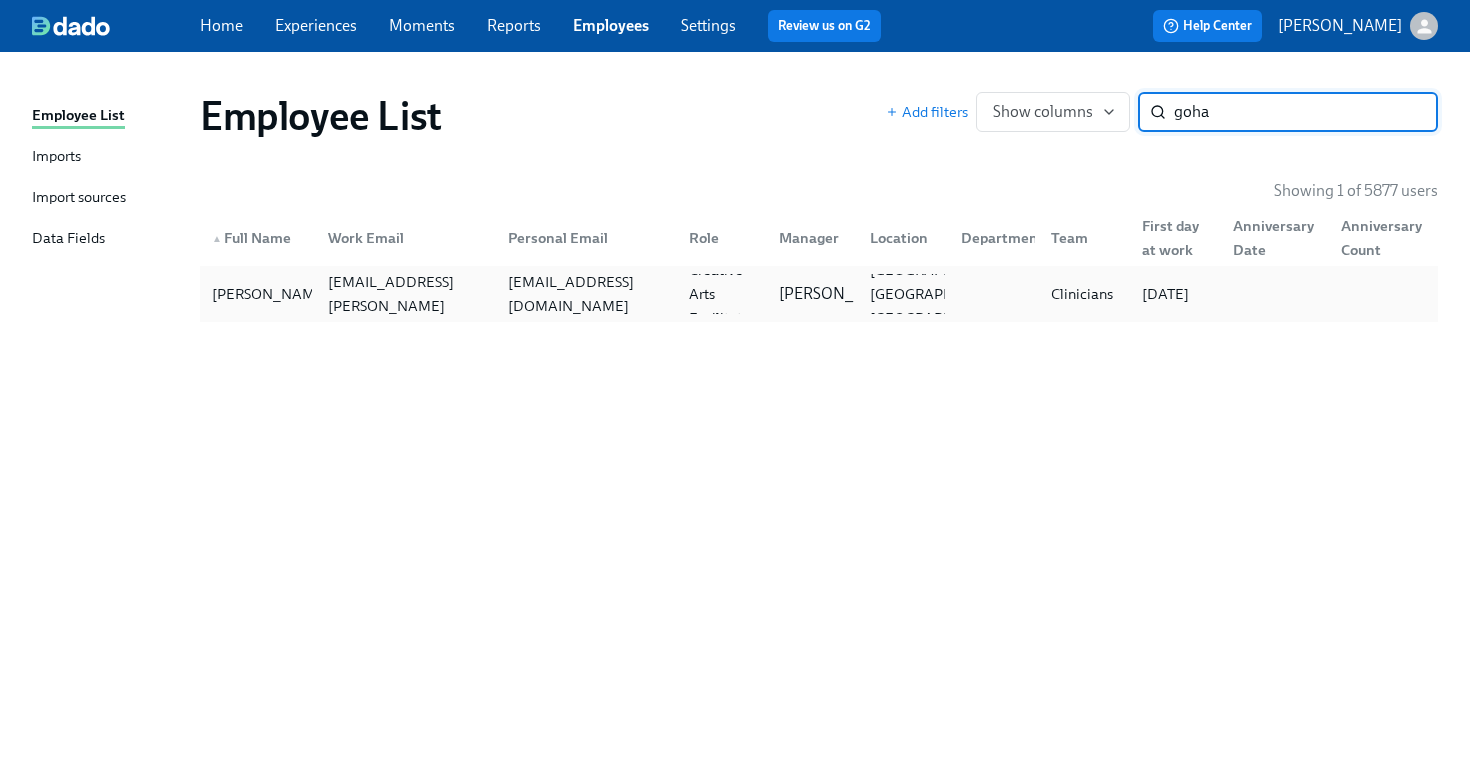 type on "goha" 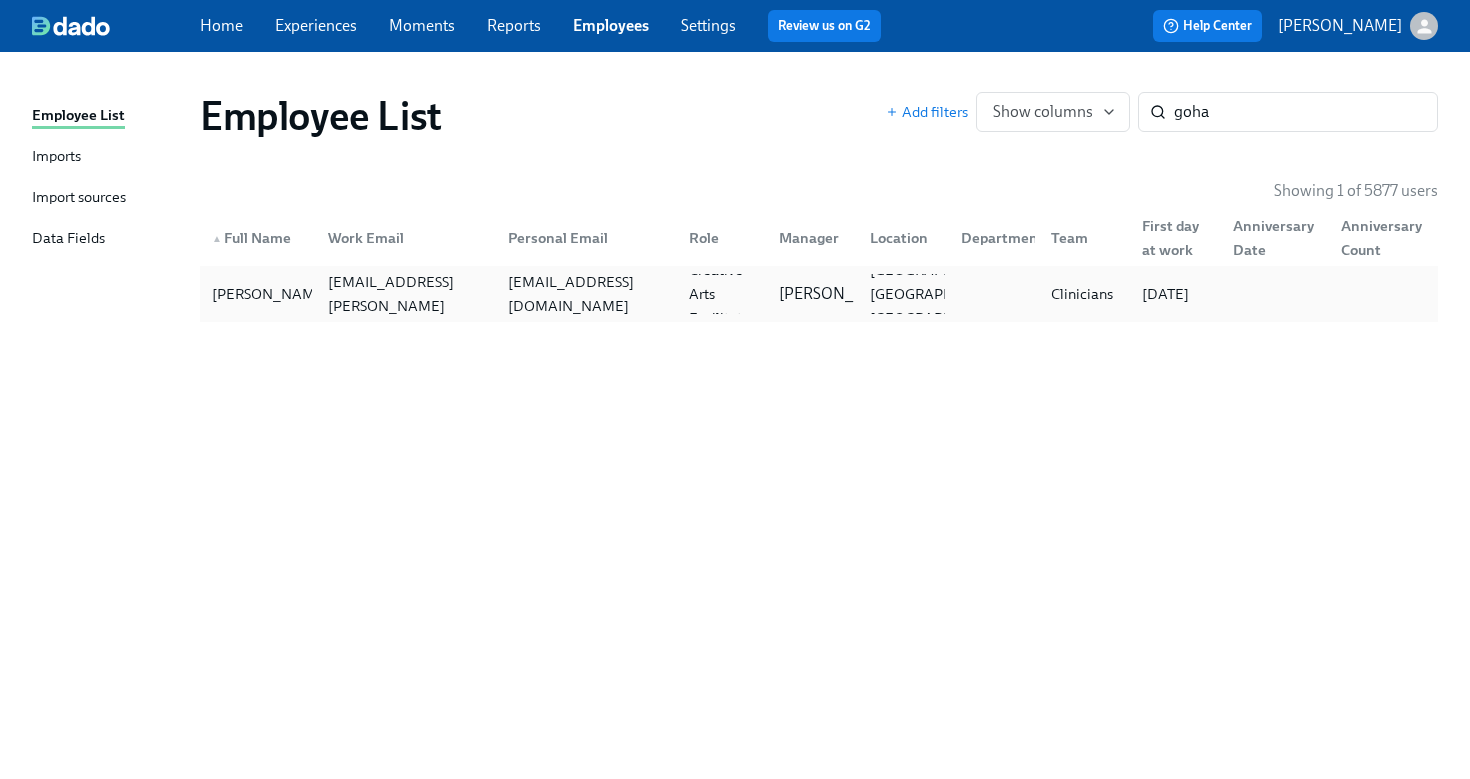 click on "rgohanna1@gmail.com" at bounding box center (586, 294) 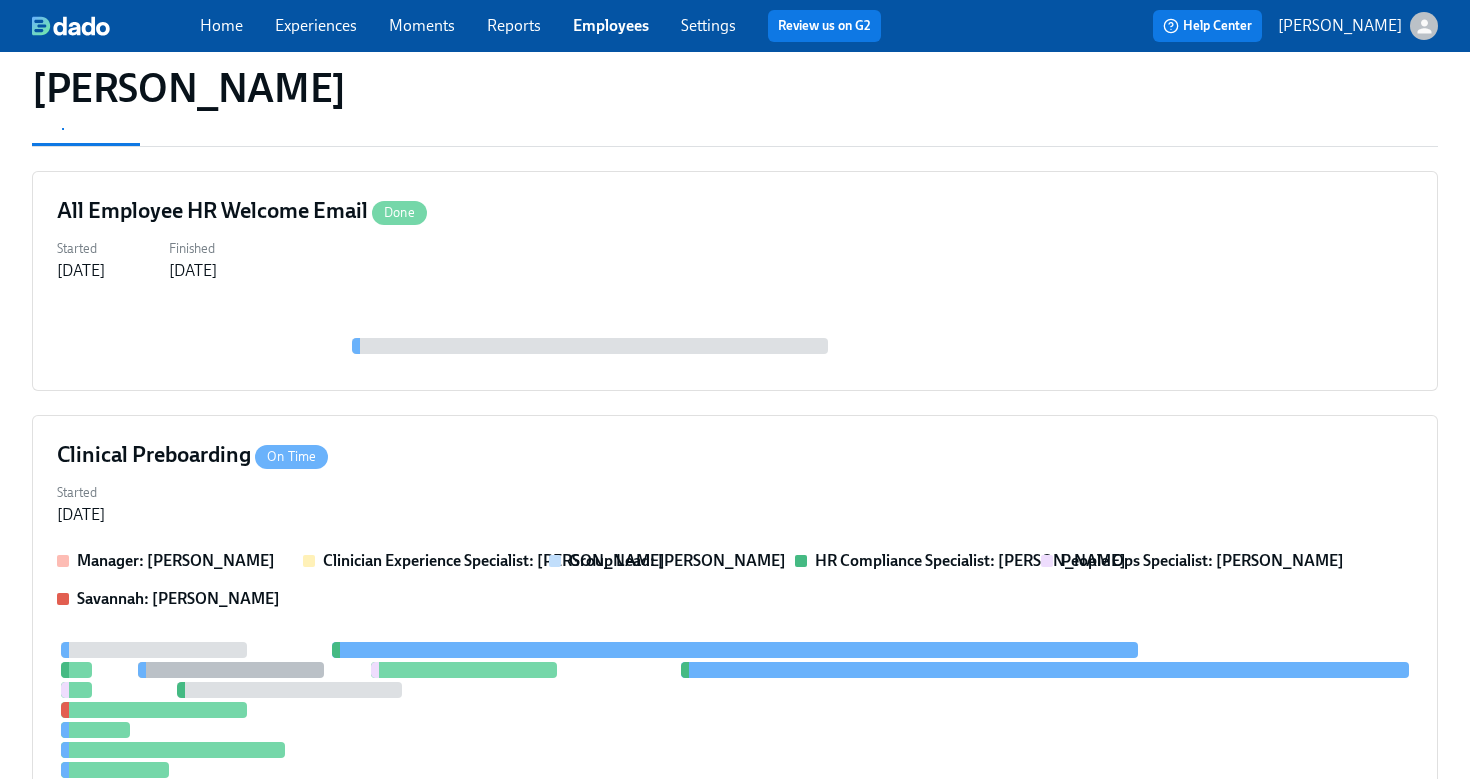 scroll, scrollTop: 263, scrollLeft: 0, axis: vertical 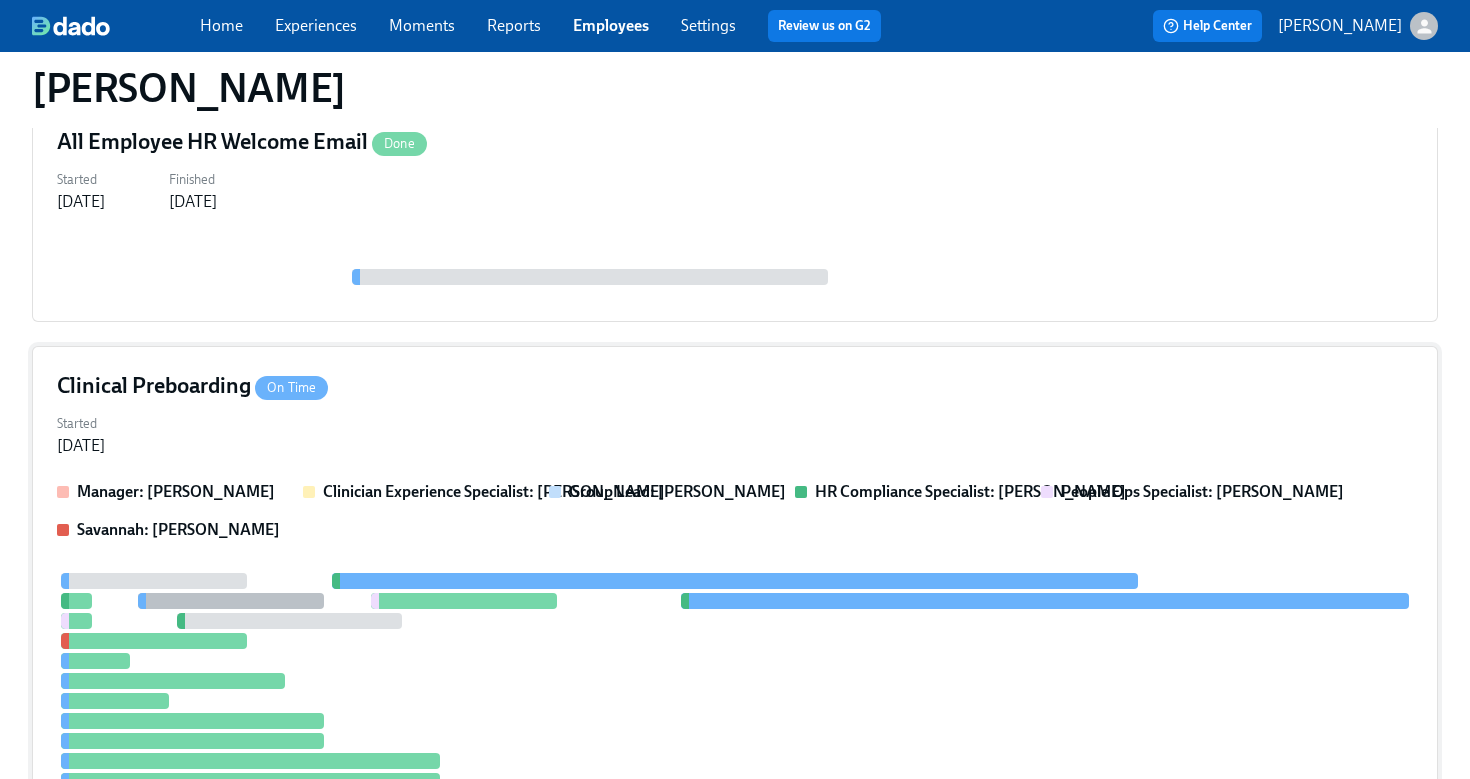 click on "Clinical Preboarding   On Time" at bounding box center (735, 386) 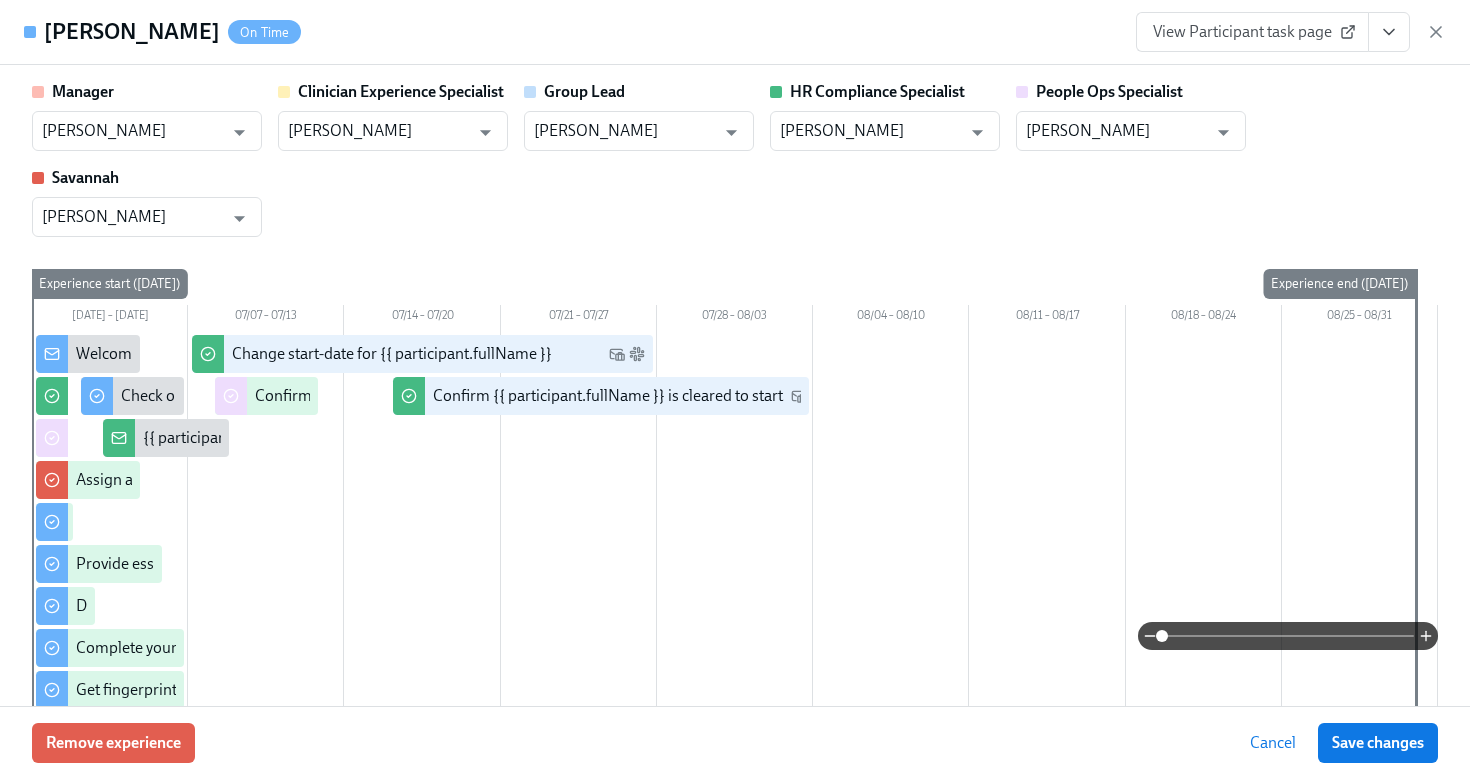 click 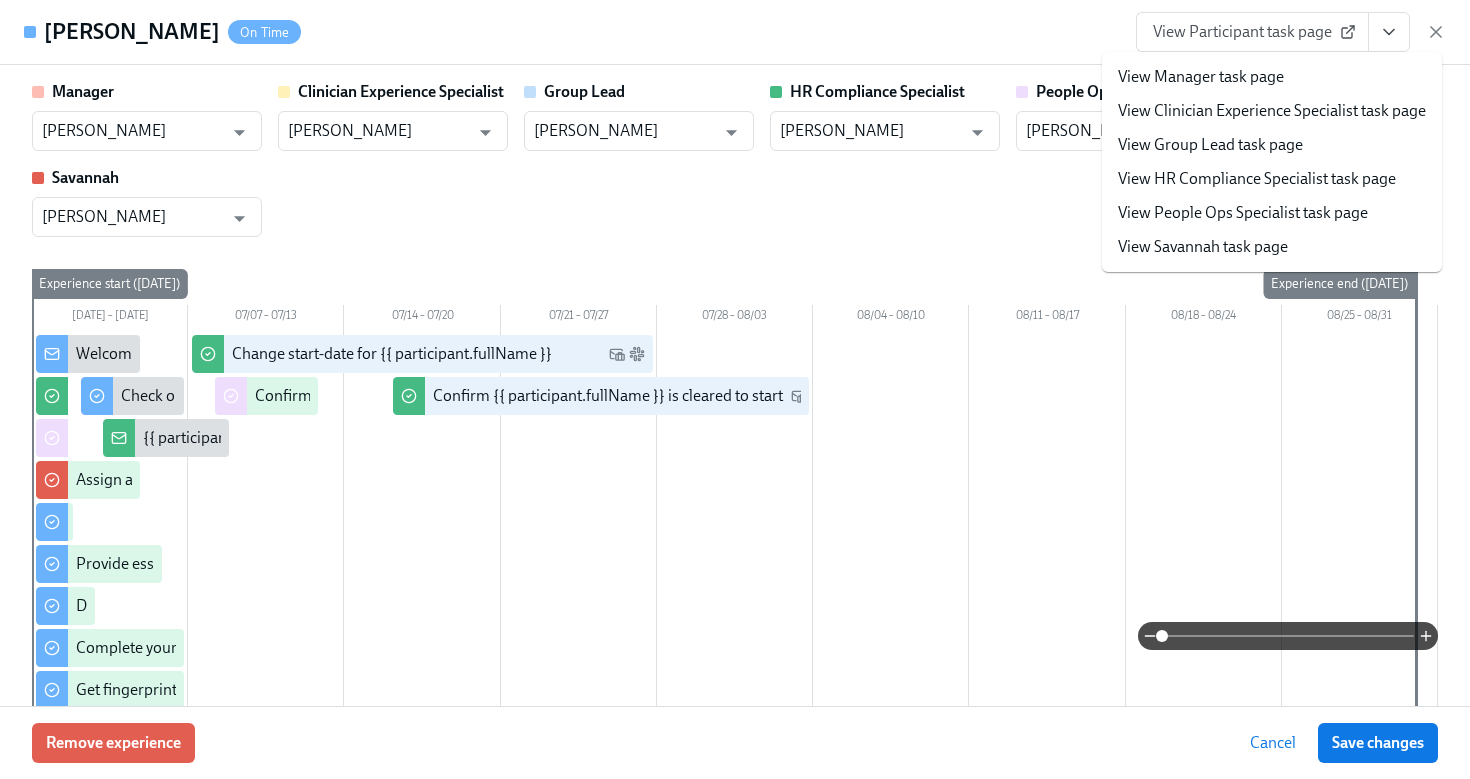 click on "View HR Compliance Specialist task page" at bounding box center [1257, 179] 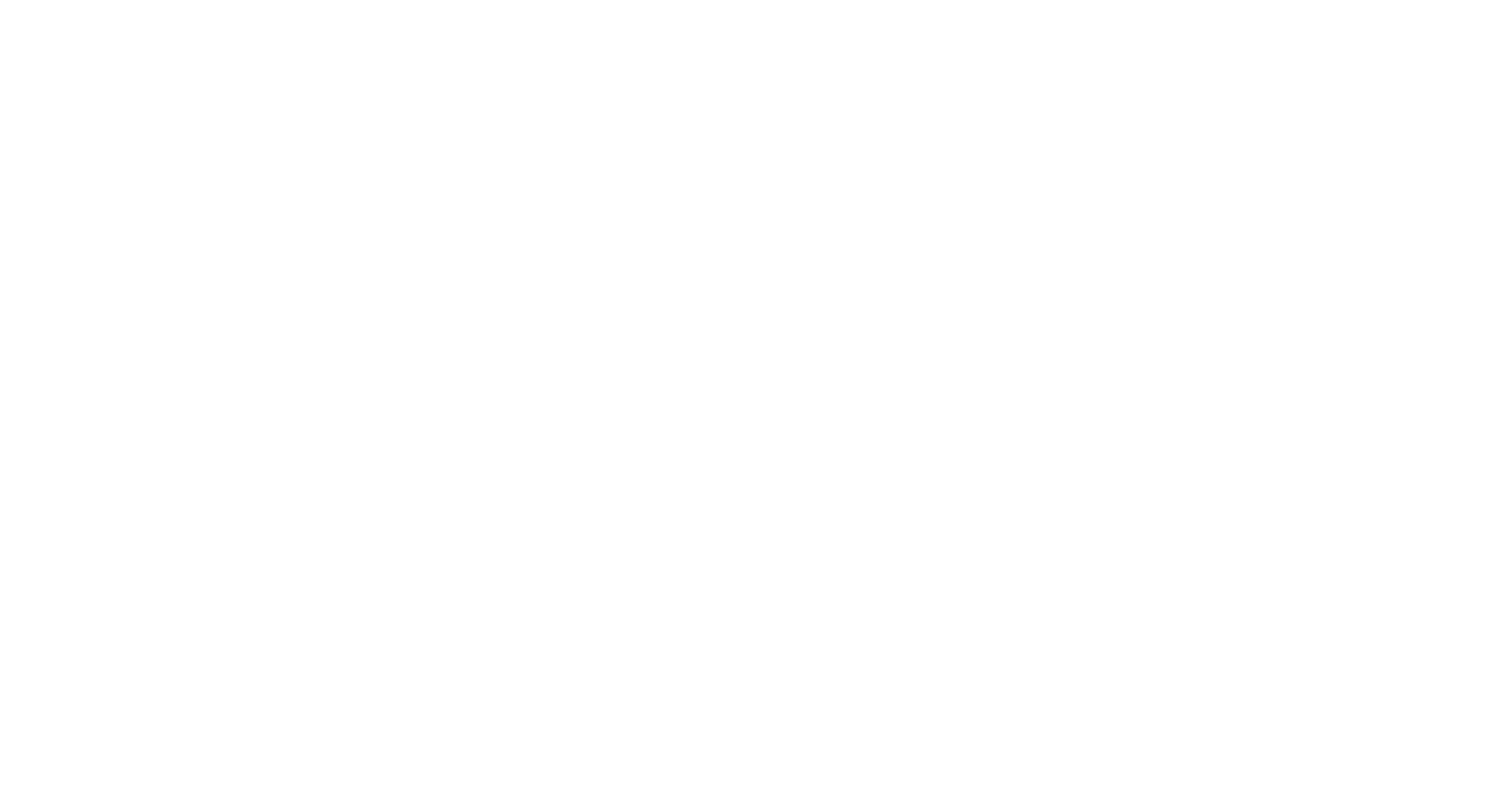 scroll, scrollTop: 0, scrollLeft: 0, axis: both 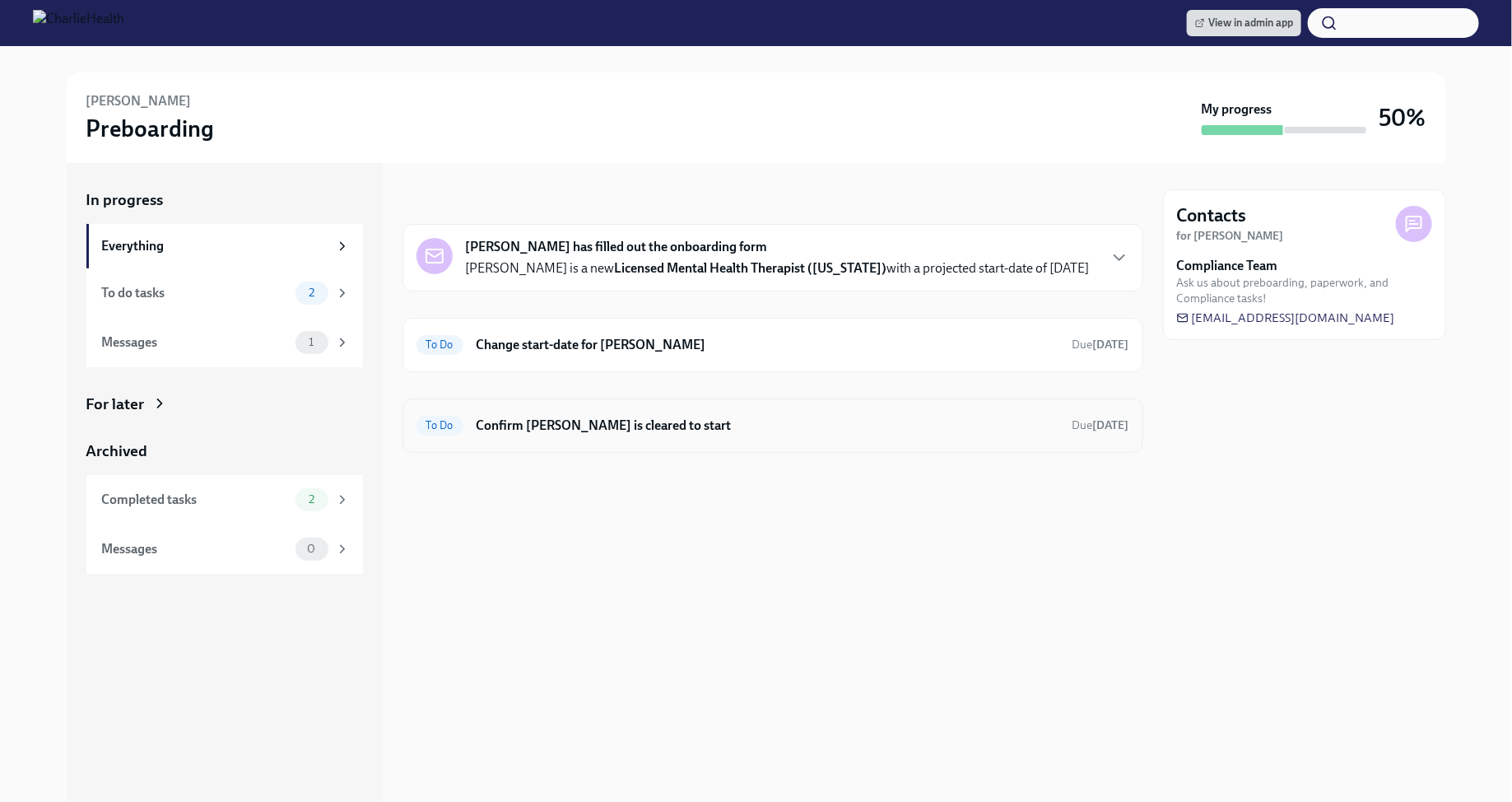 click on "Confirm [PERSON_NAME] is cleared to start" at bounding box center (768, 426) 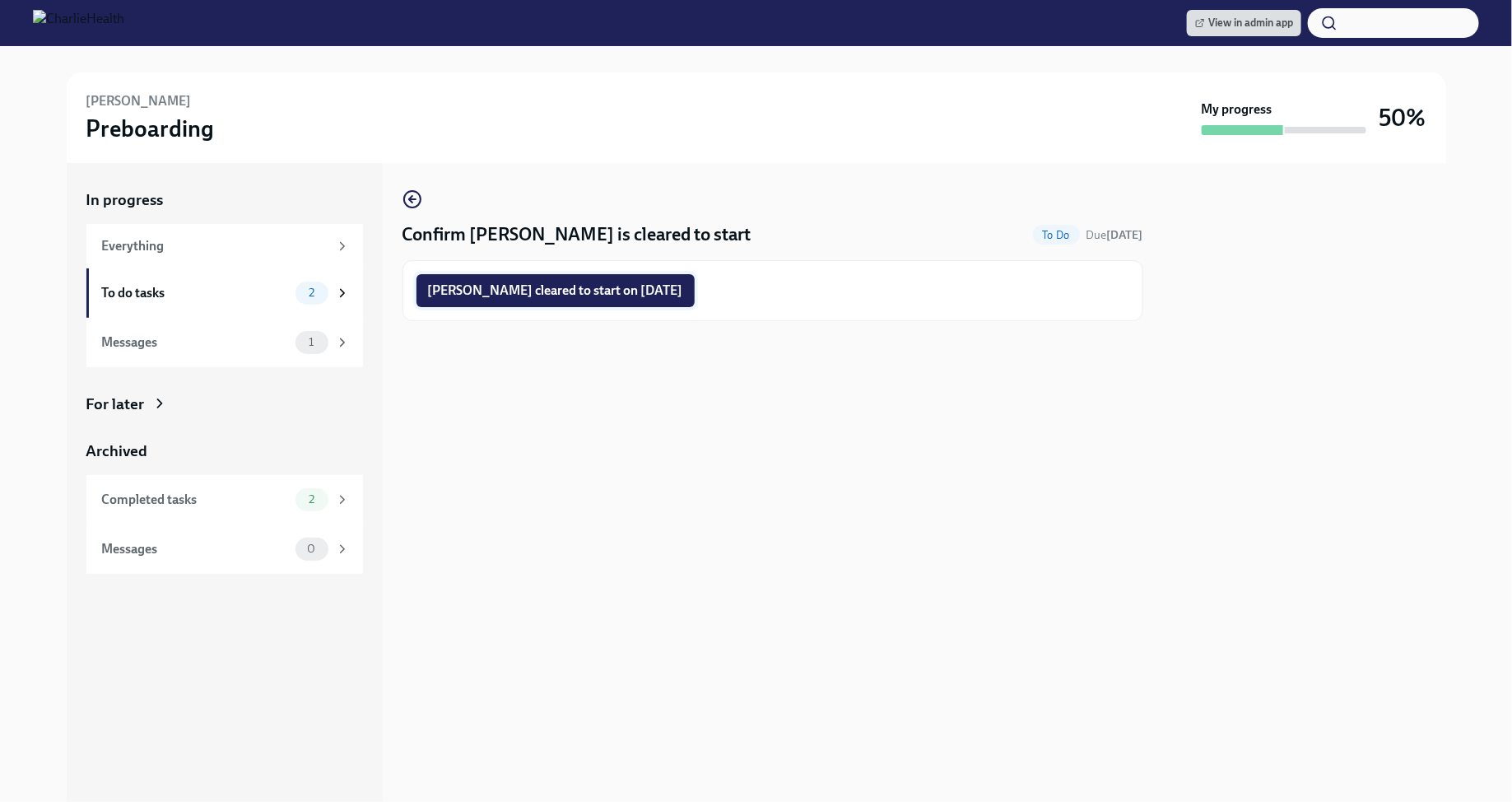 click on "[PERSON_NAME] cleared to start on [DATE]" at bounding box center (556, 291) 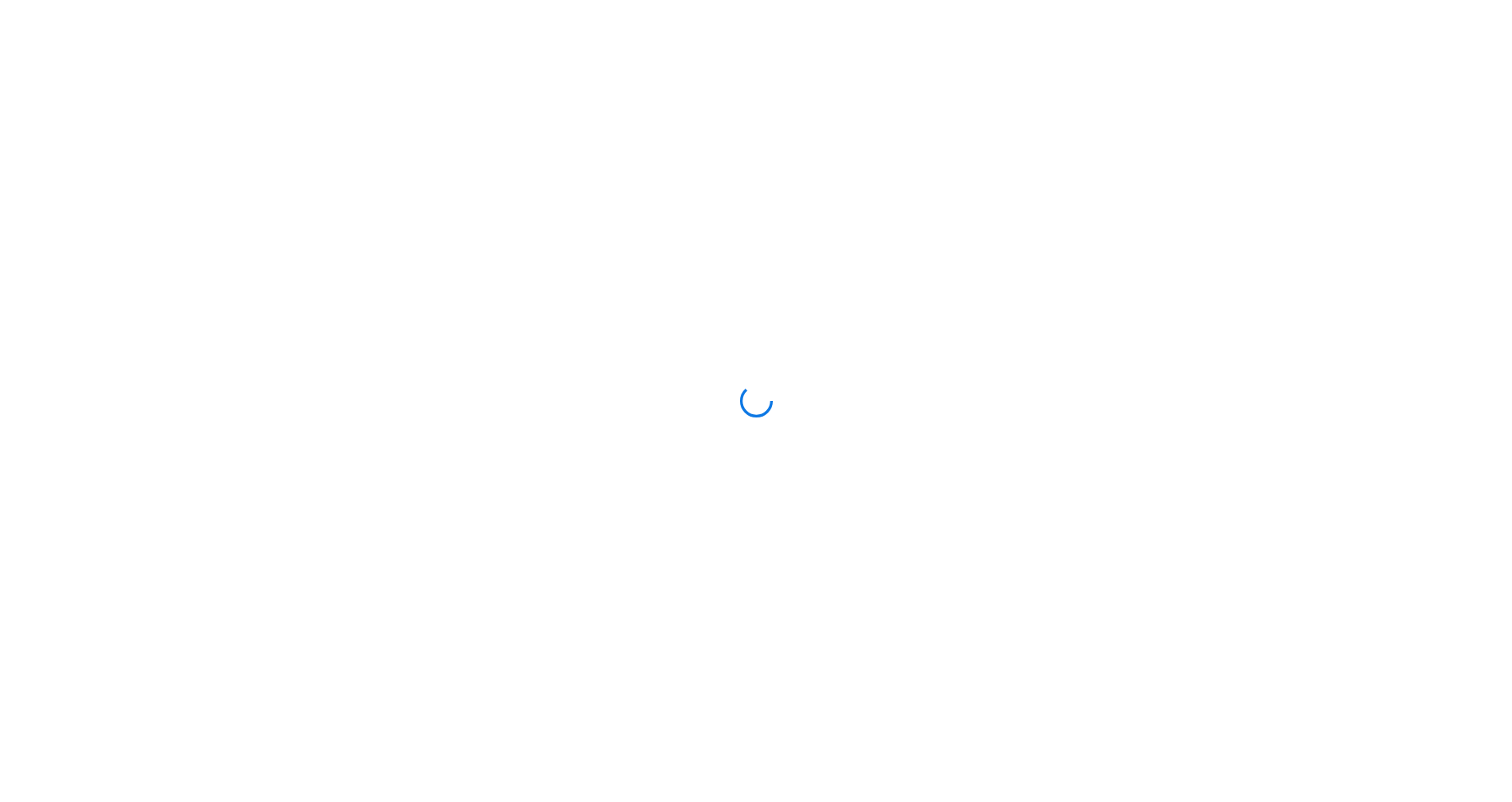 scroll, scrollTop: 0, scrollLeft: 0, axis: both 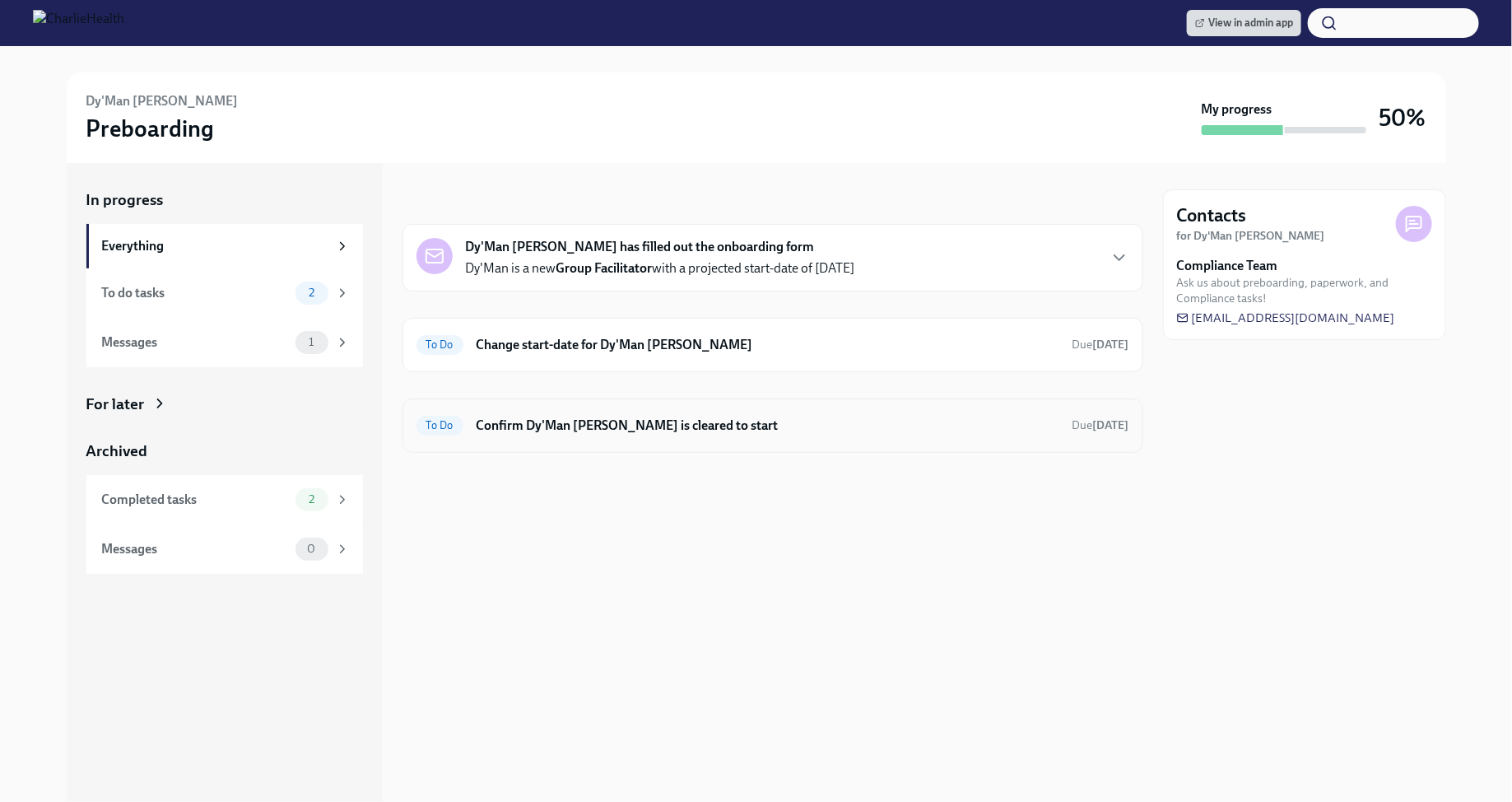 click on "Confirm Dy'Man Webb is cleared to start" at bounding box center [768, 426] 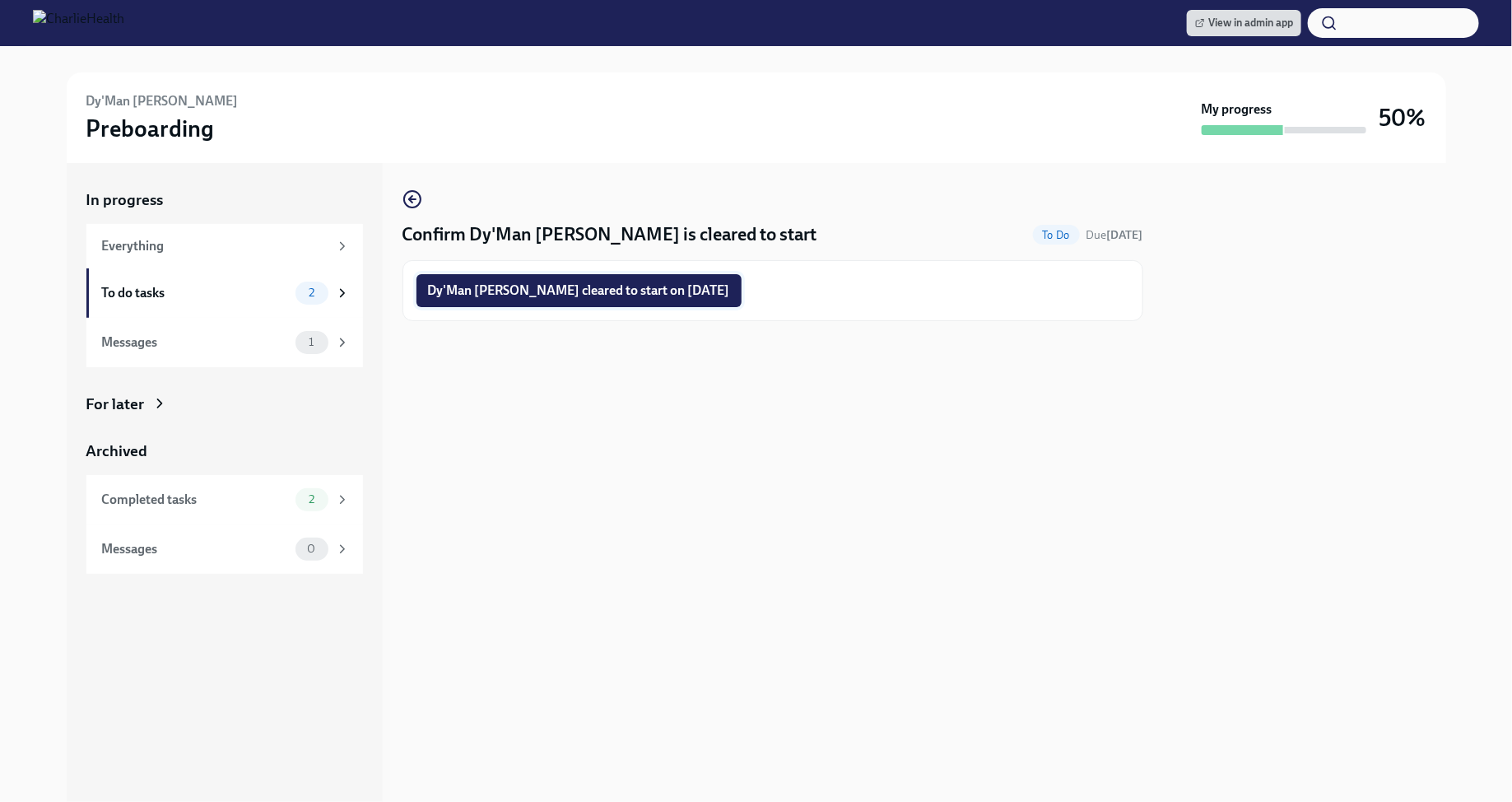 click on "Dy'Man Webb cleared to start on 07/21/2025" at bounding box center [579, 291] 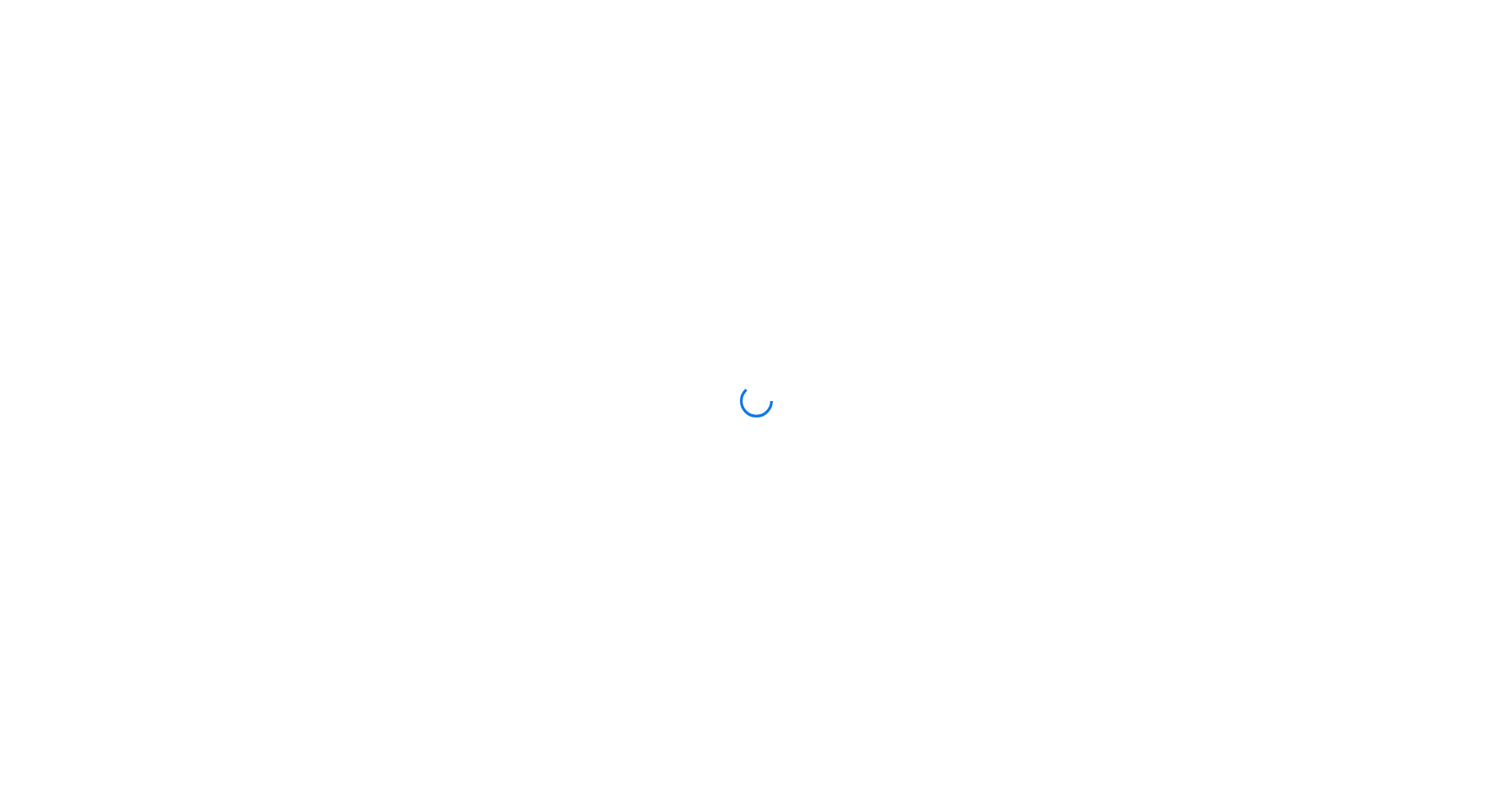scroll, scrollTop: 0, scrollLeft: 0, axis: both 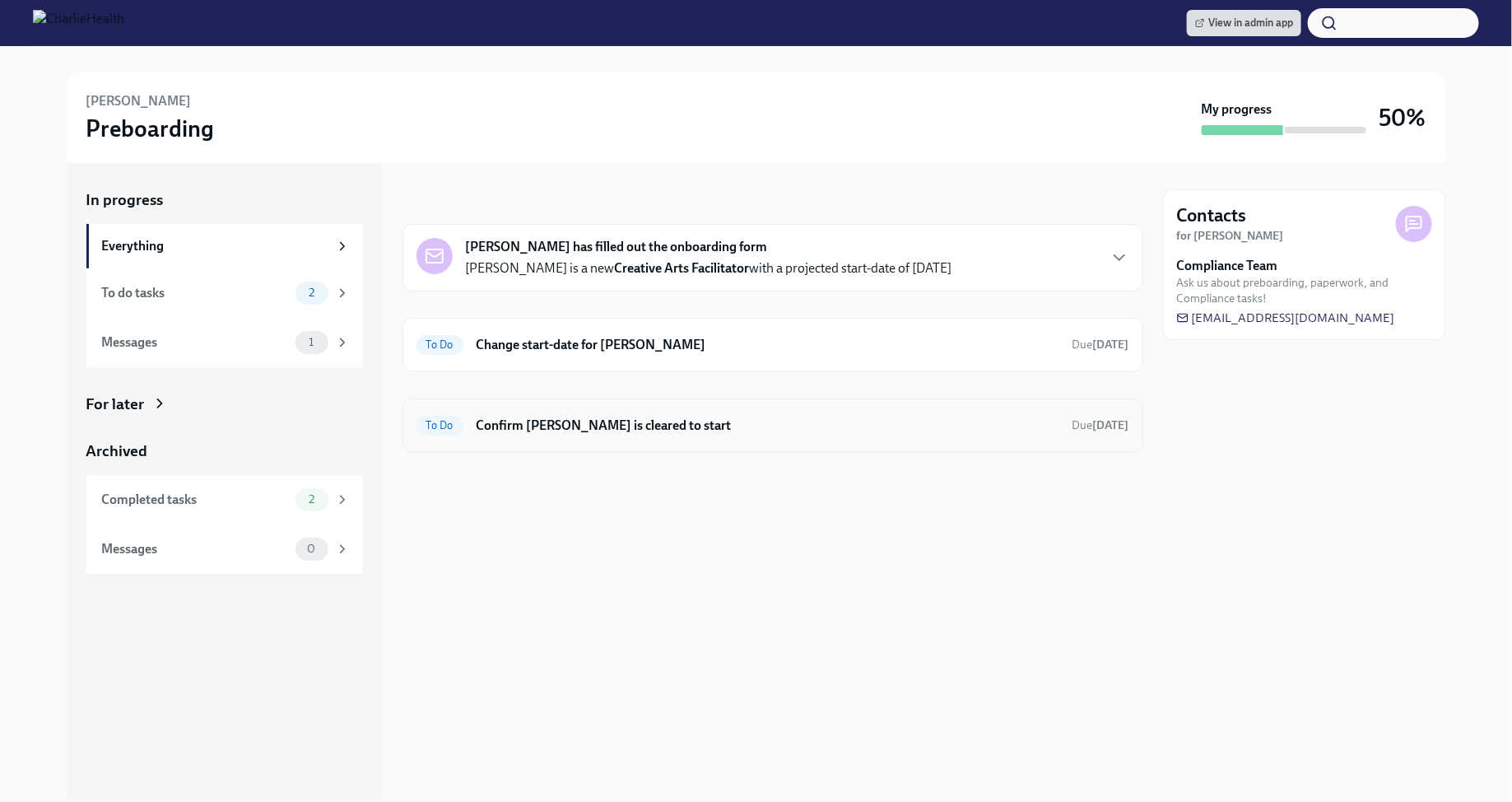 click on "Confirm [PERSON_NAME] is cleared to start" at bounding box center [768, 426] 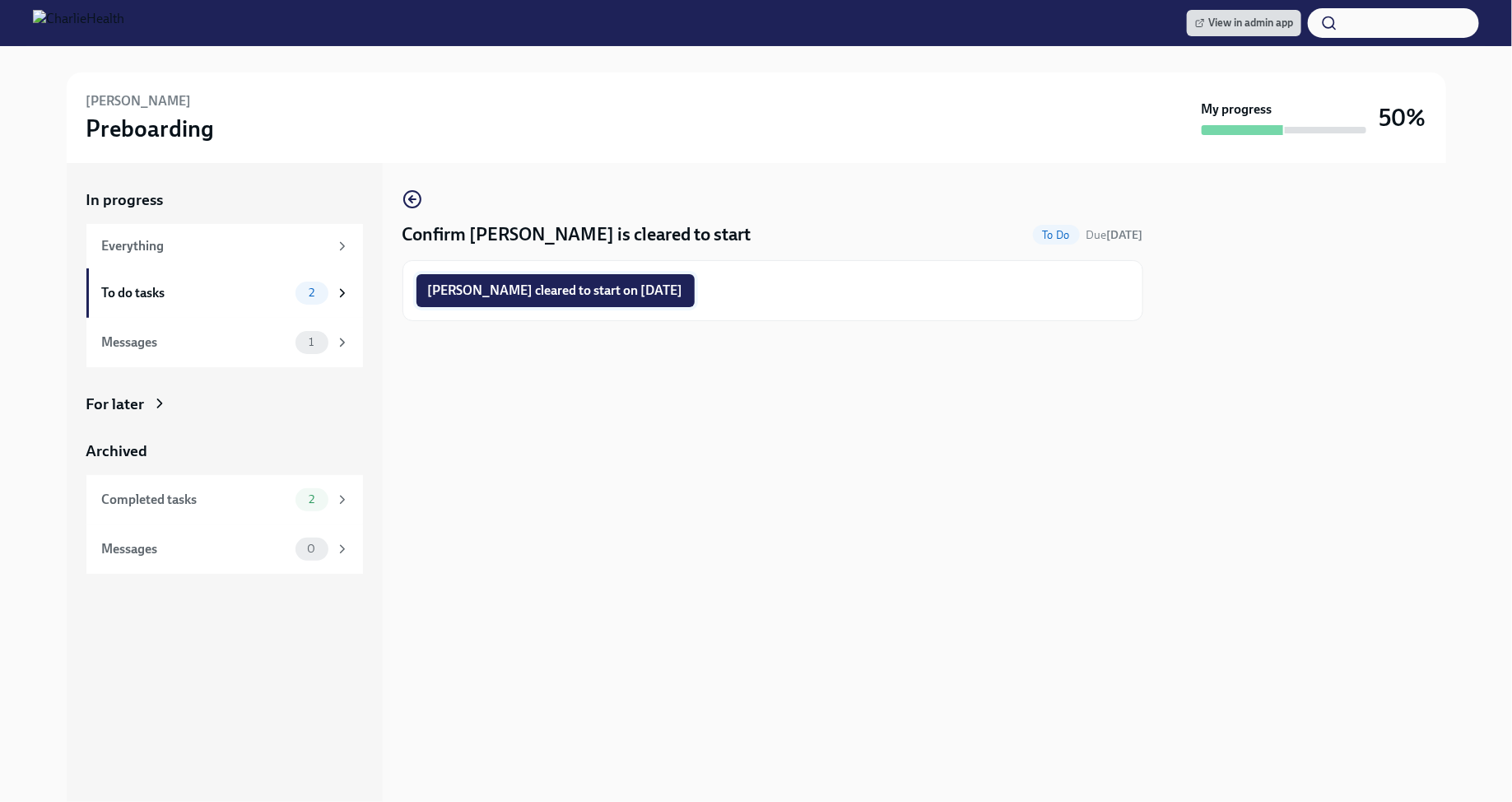 click on "Rebekah Gohanna cleared to start on 07/21/2025" at bounding box center [556, 291] 